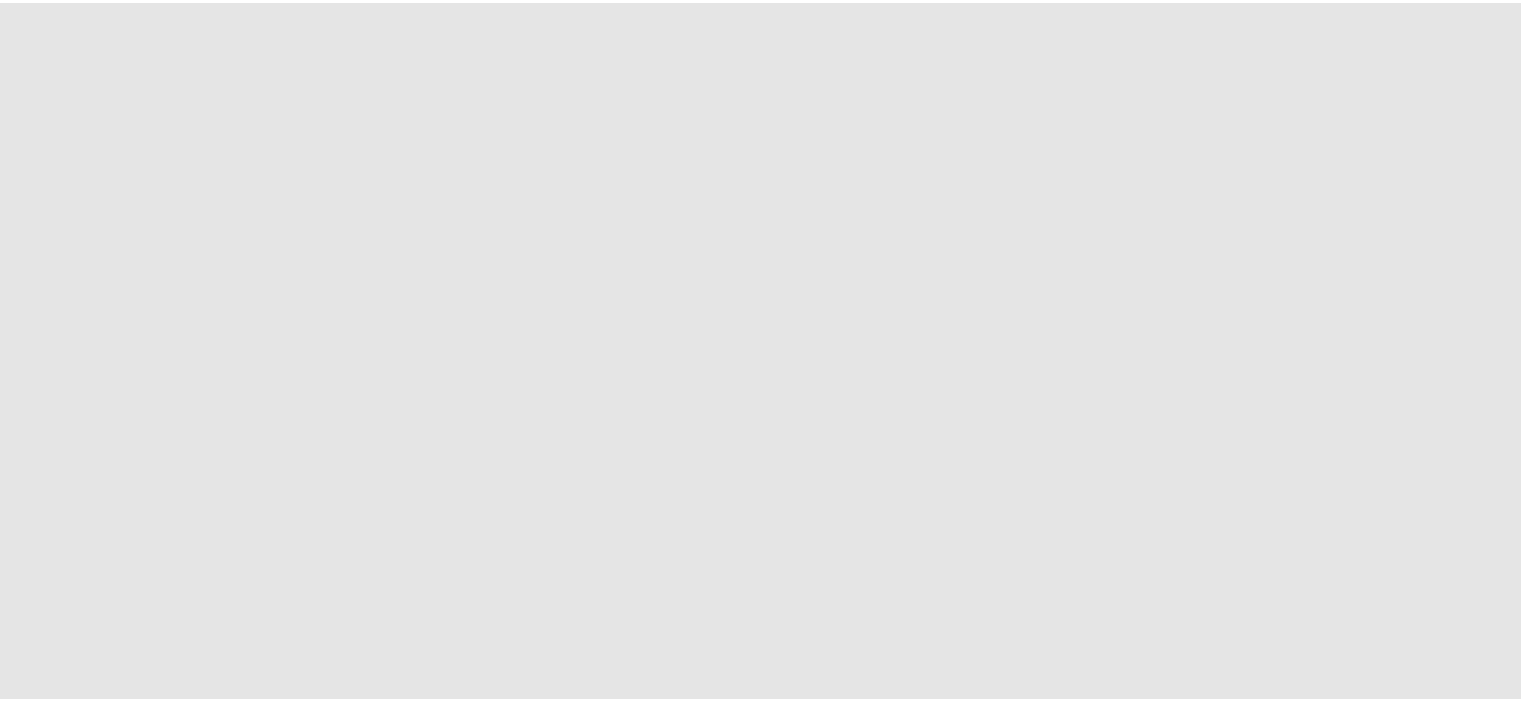 scroll, scrollTop: 0, scrollLeft: 0, axis: both 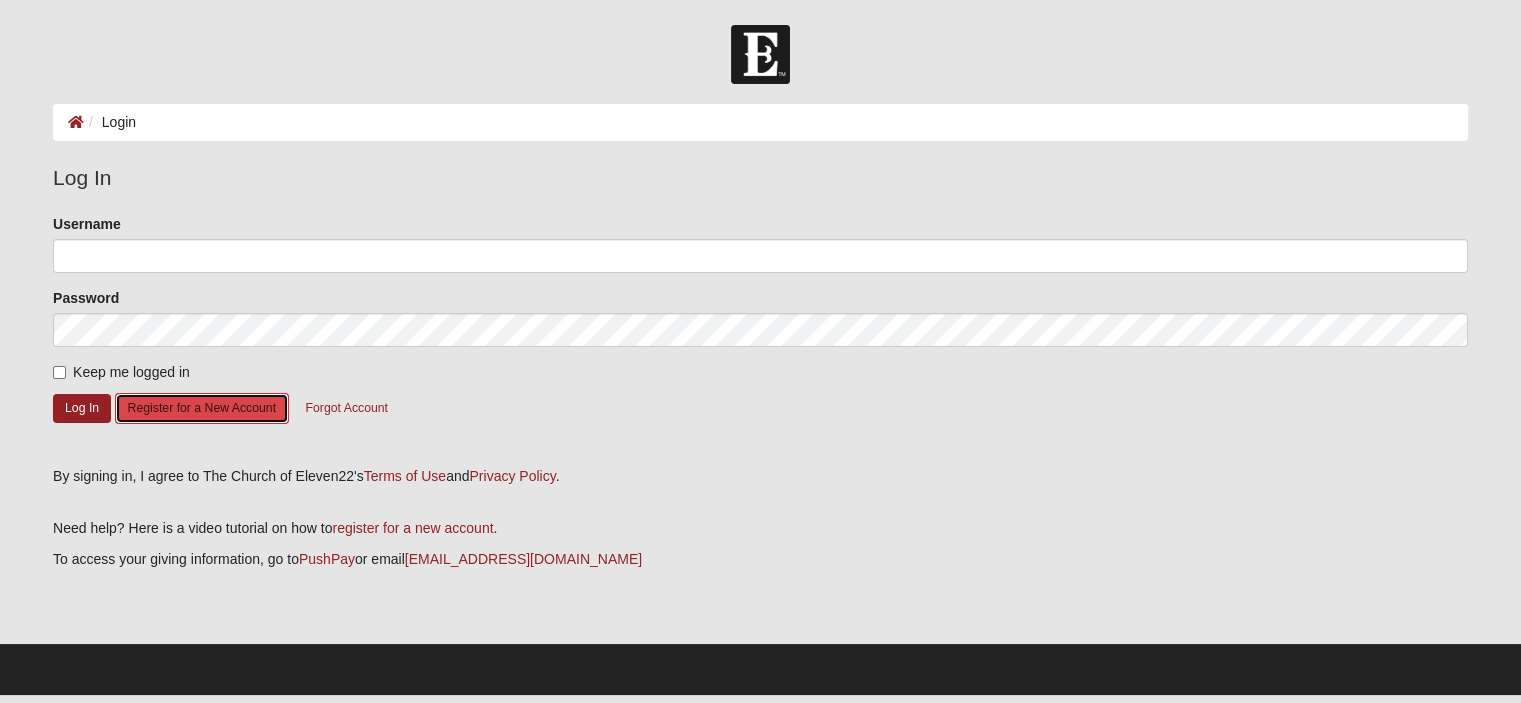 click on "Register for a New Account" 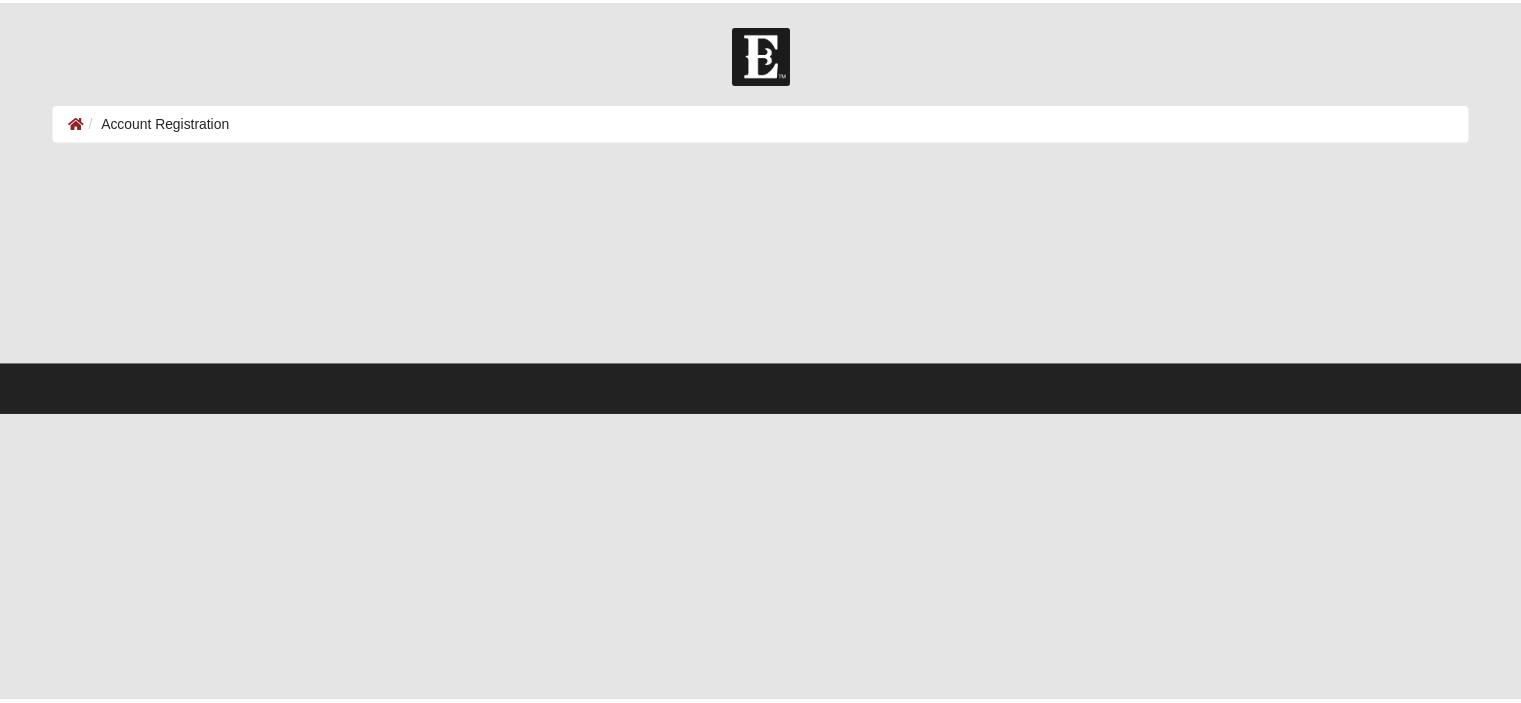 scroll, scrollTop: 0, scrollLeft: 0, axis: both 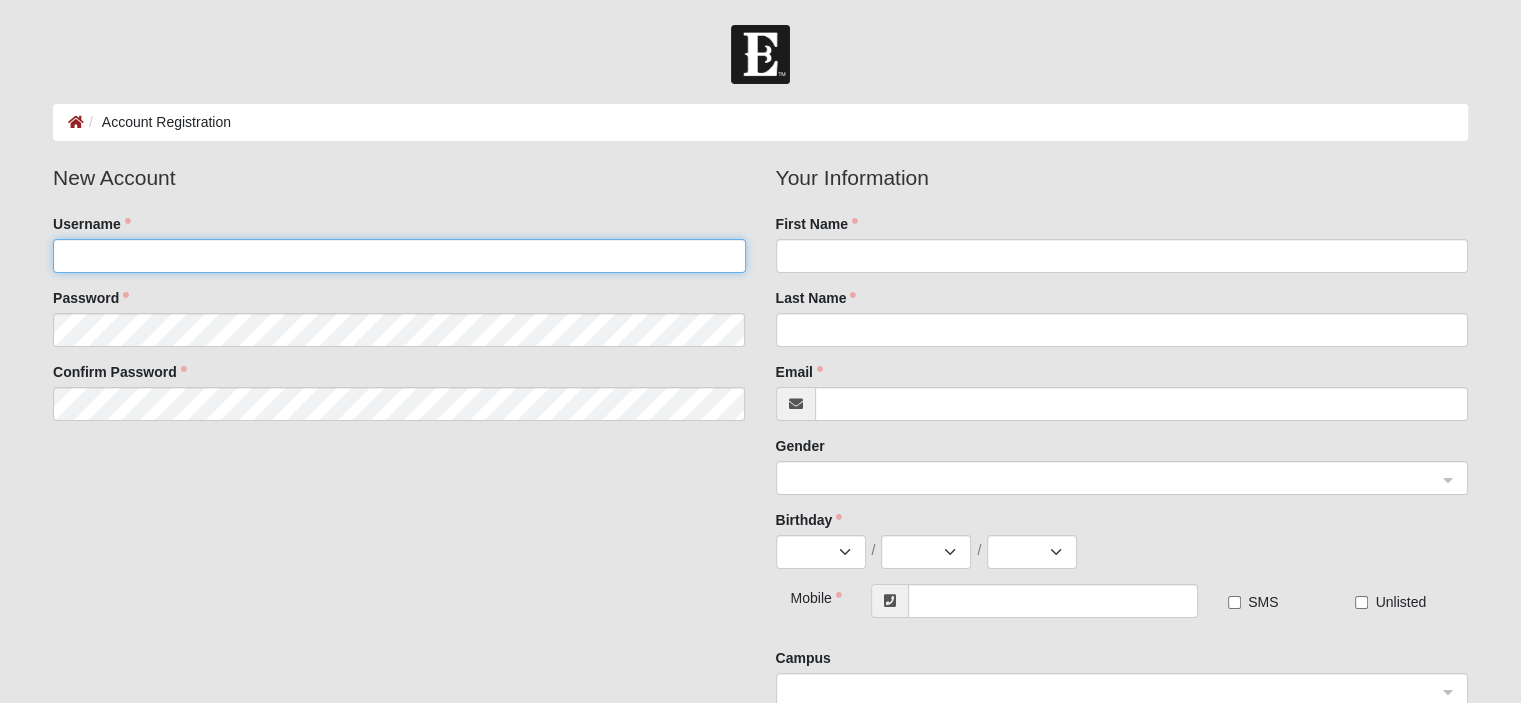 click on "Username" 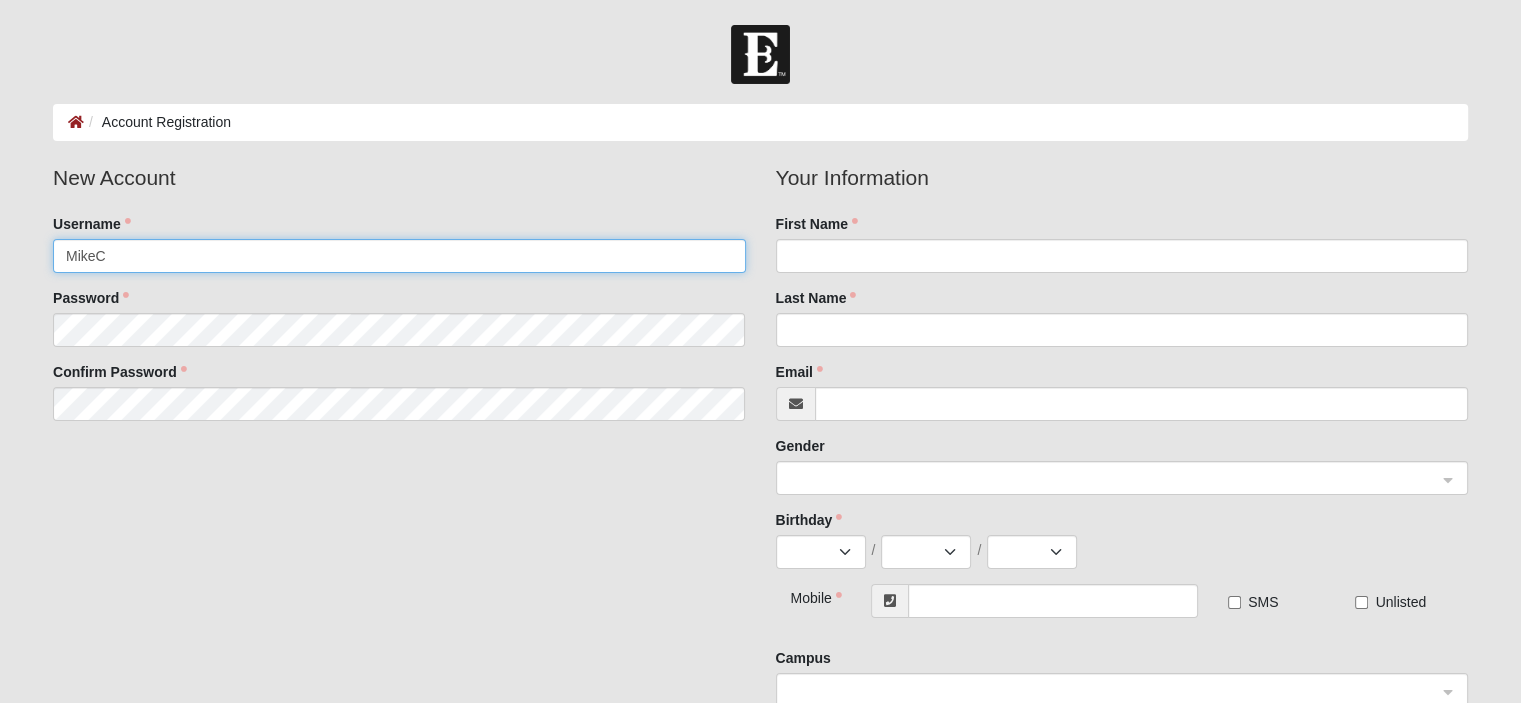 type on "MikeC" 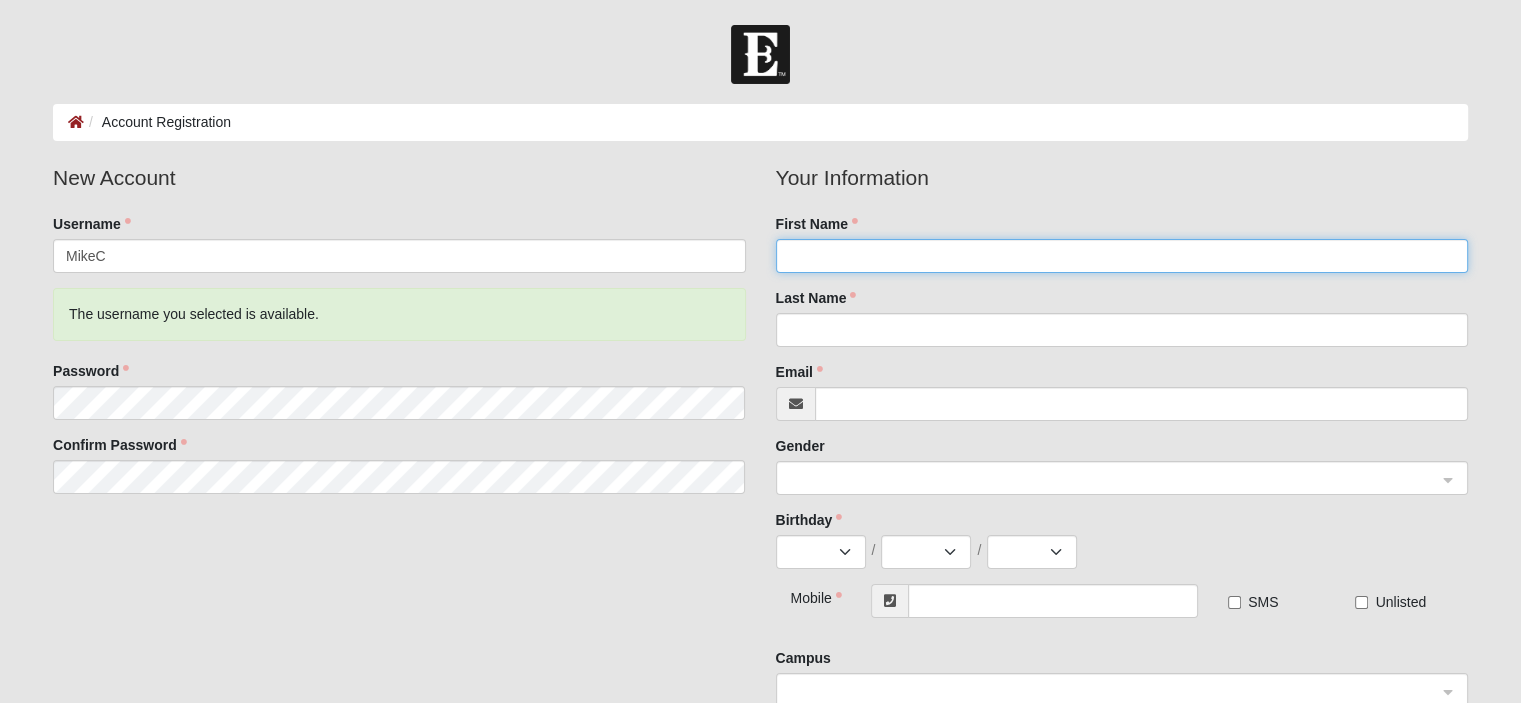 click on "First Name" 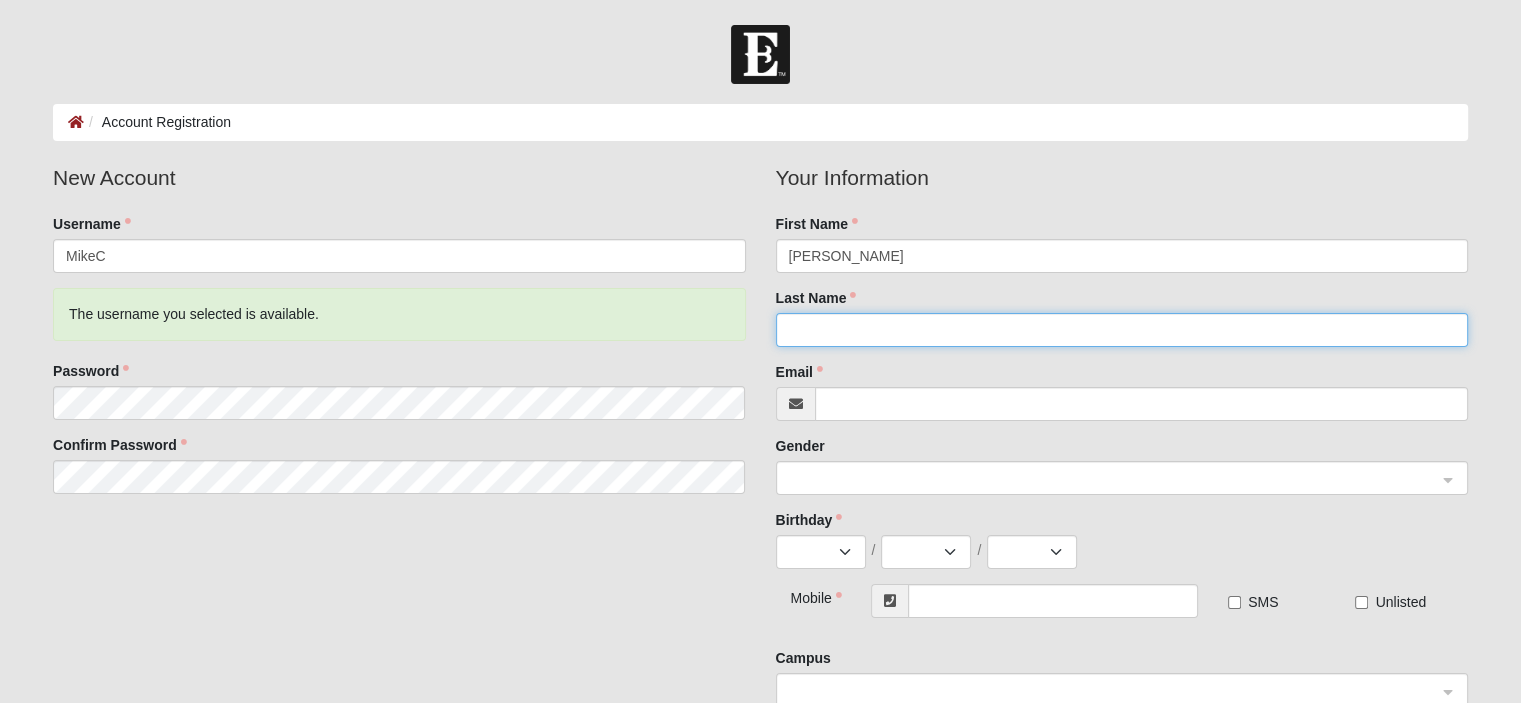 type on "Clayton" 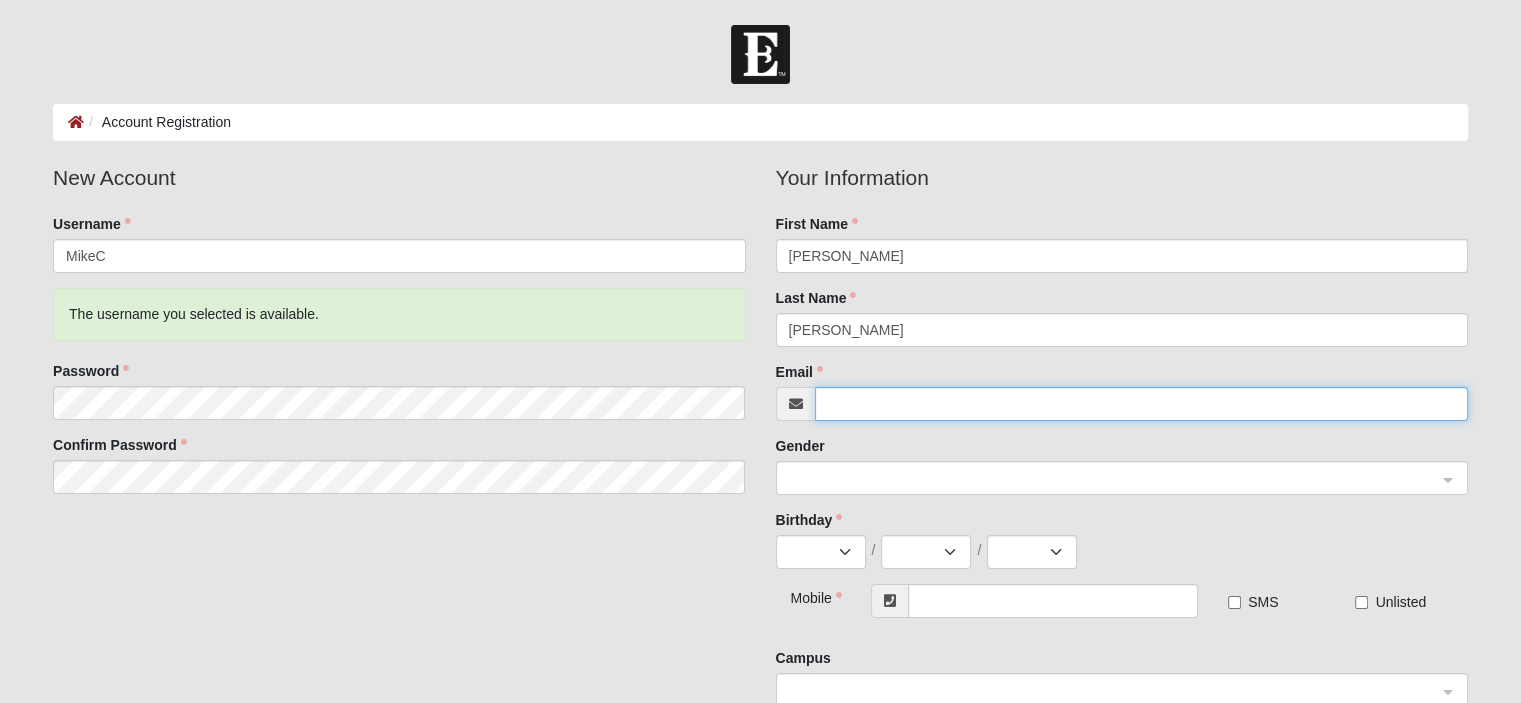 type on "MIKE@JMJGROUPINC.COM" 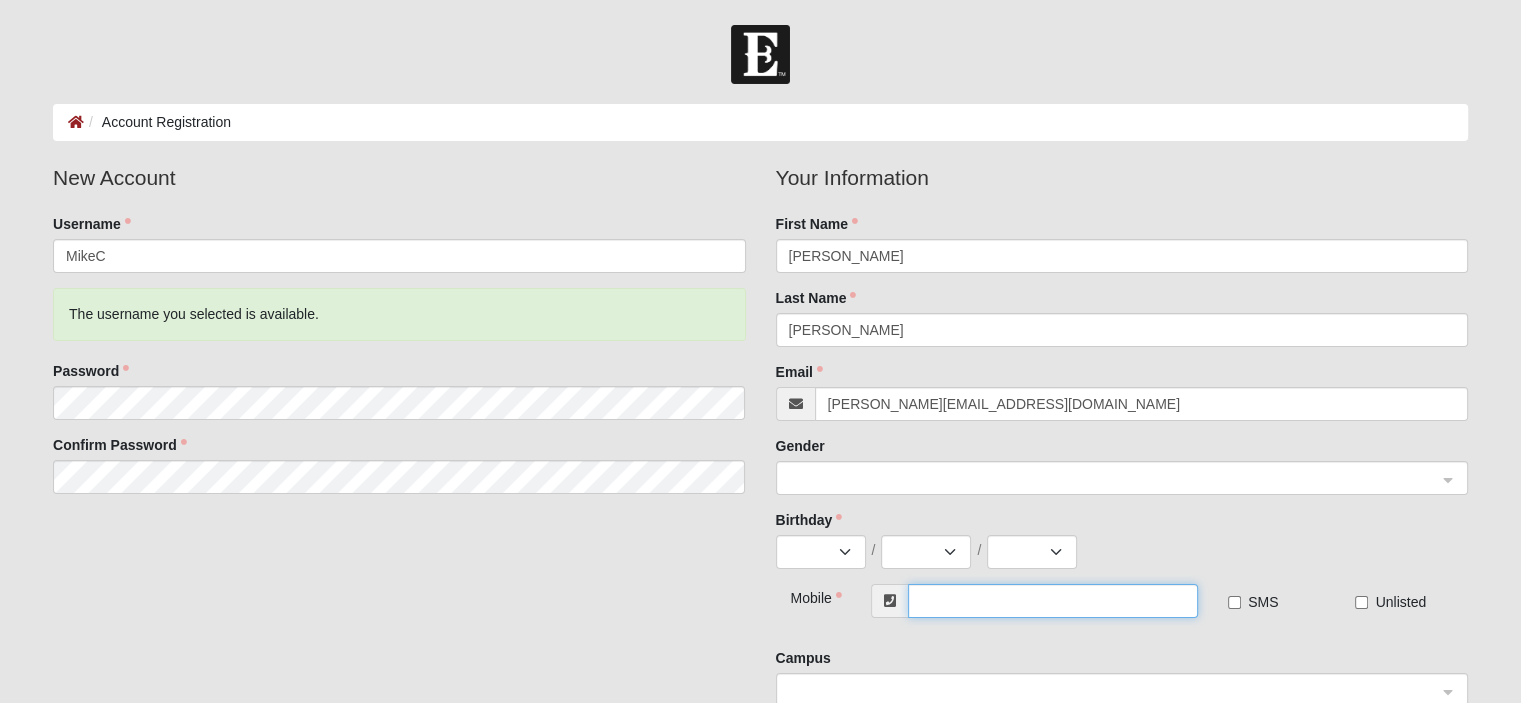 type on "(904) 401-8444" 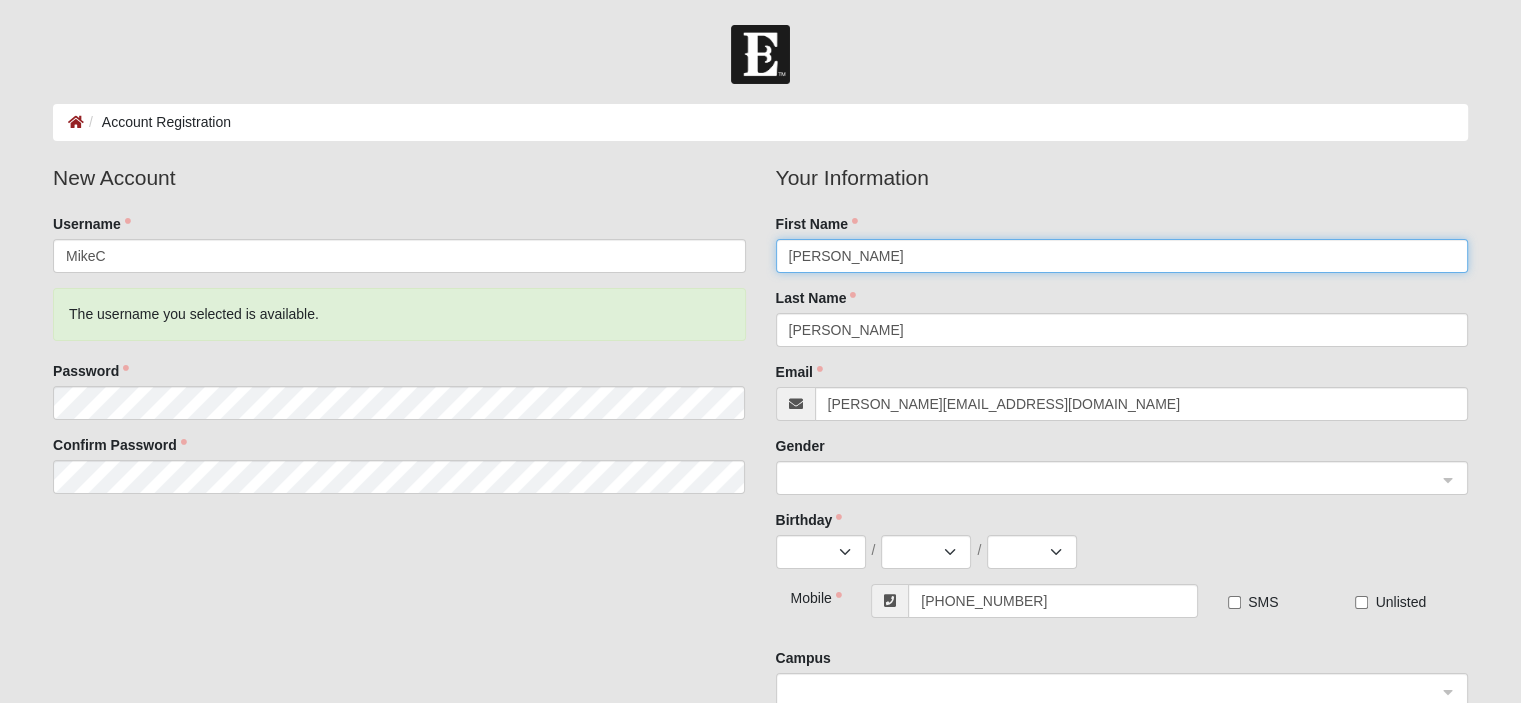 click 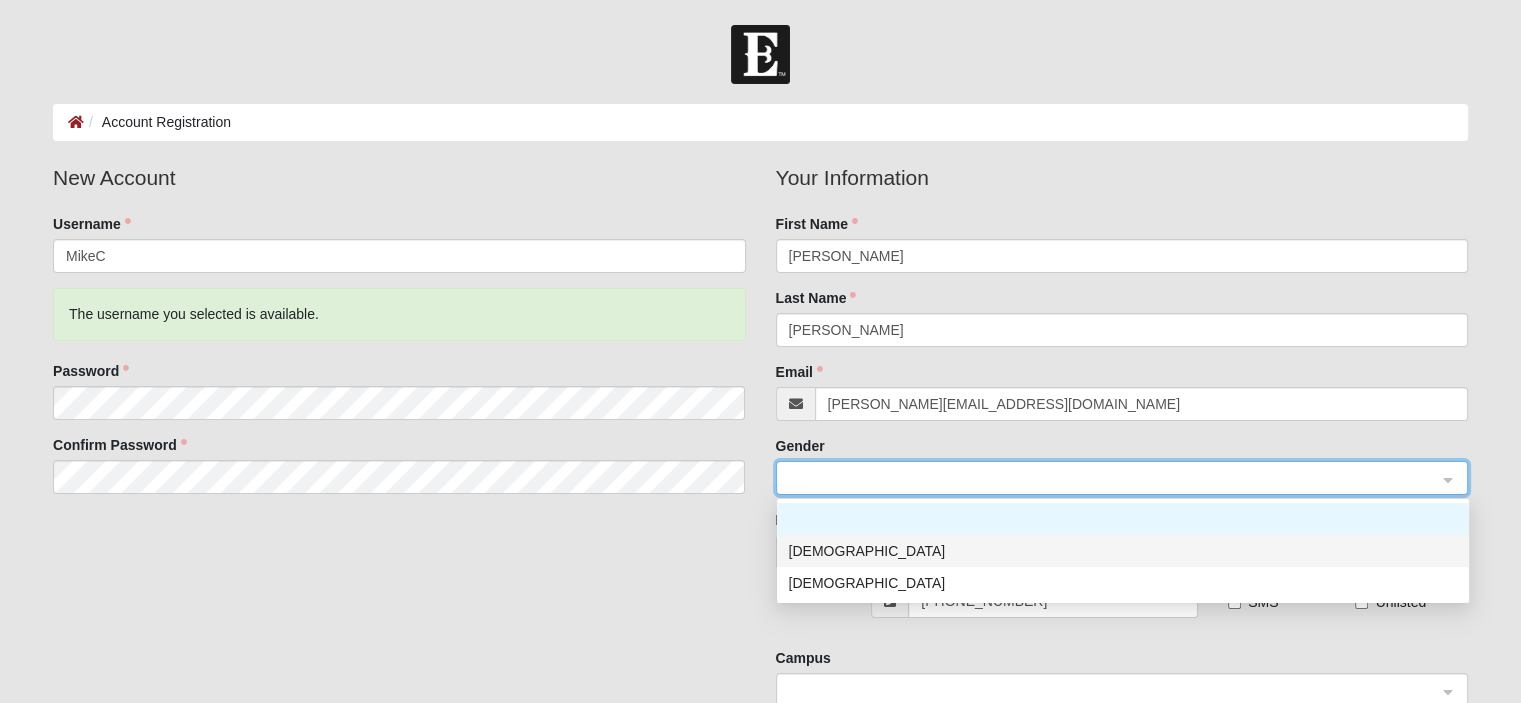 click on "[DEMOGRAPHIC_DATA]" at bounding box center [1123, 551] 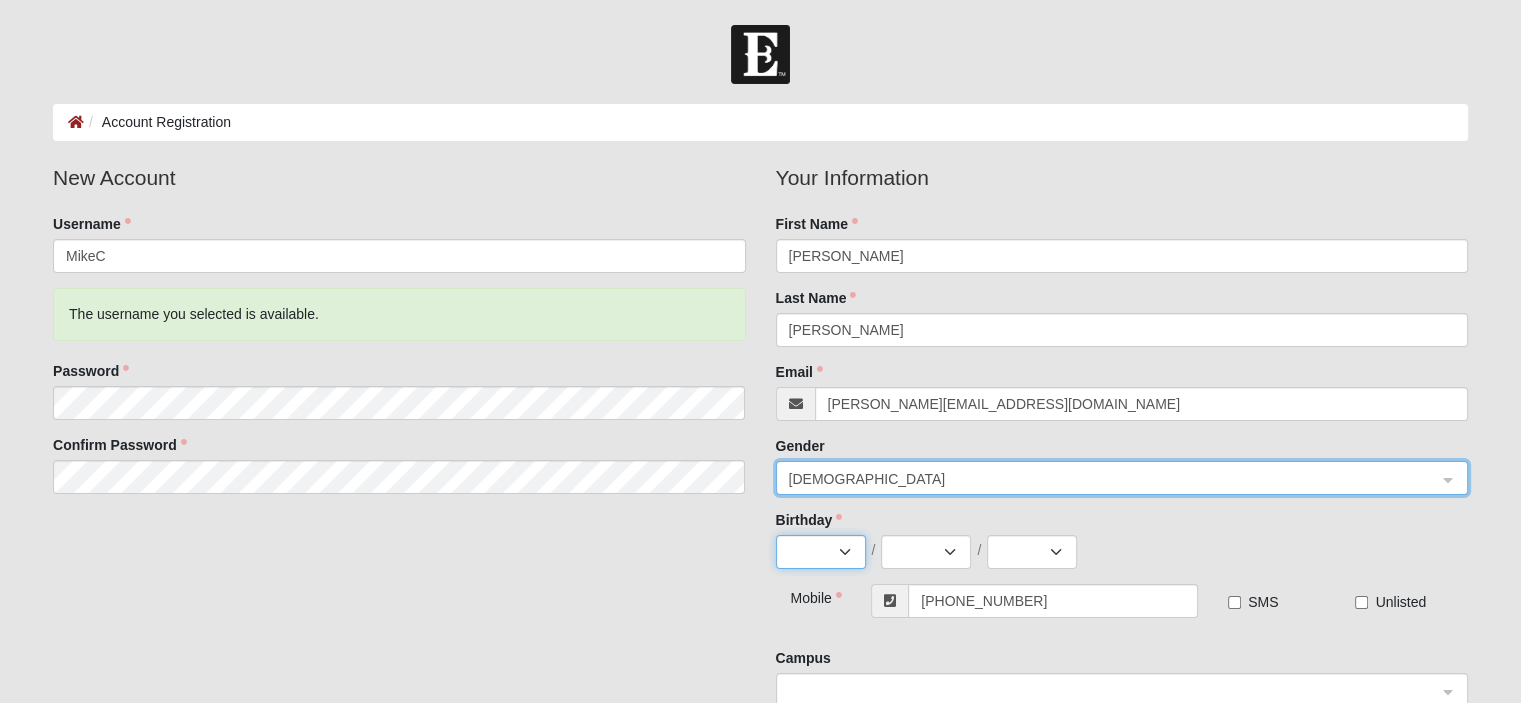 click on "Jan Feb Mar Apr May Jun Jul Aug Sep Oct Nov Dec" at bounding box center (821, 552) 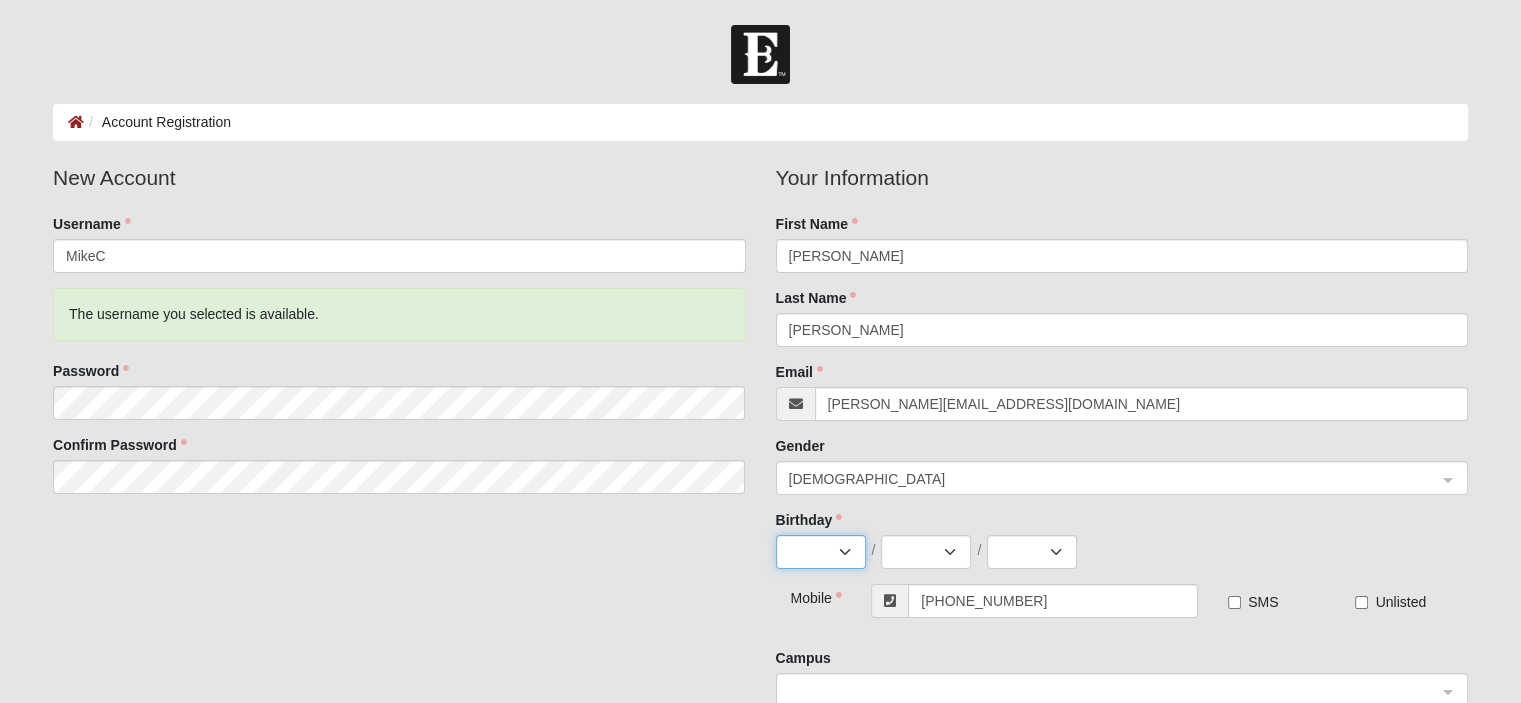 select on "12" 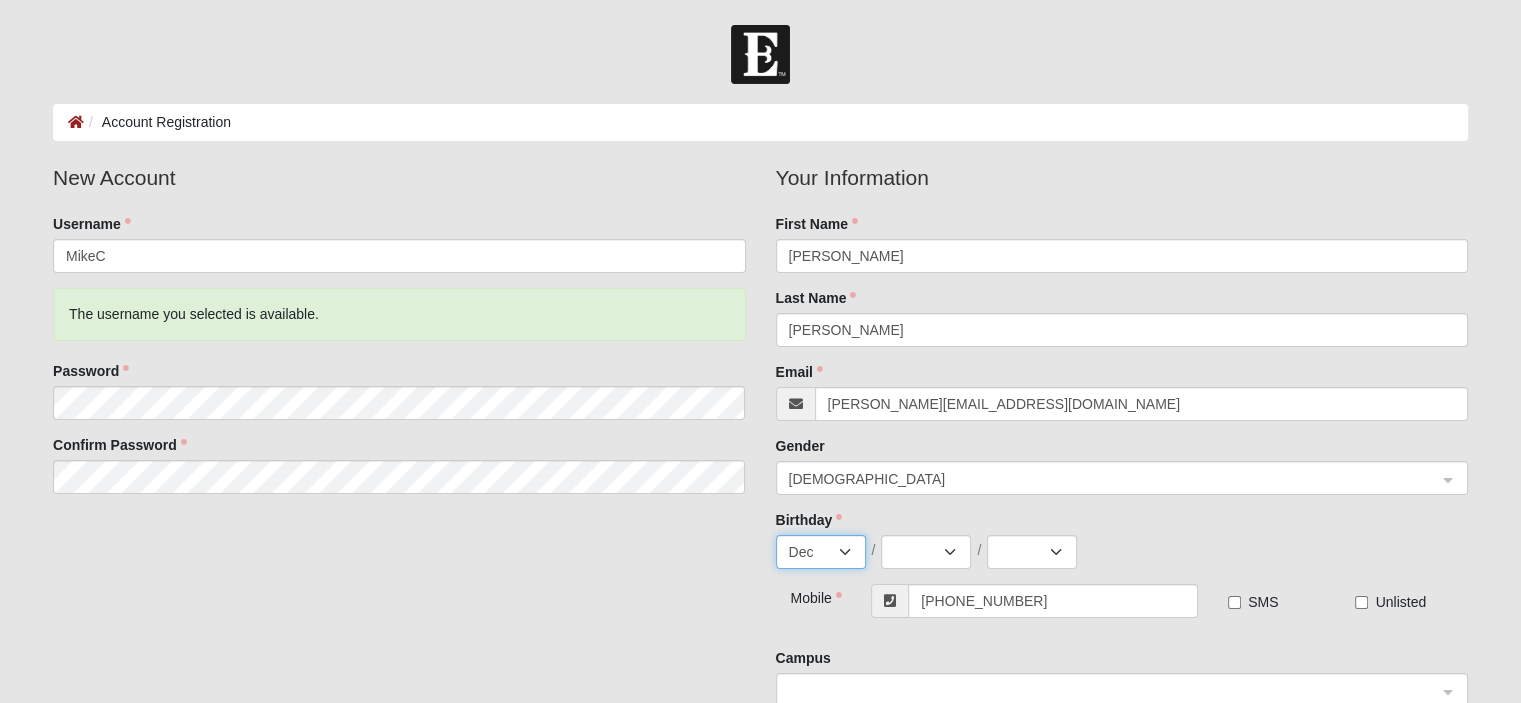 click on "Jan Feb Mar Apr May Jun Jul Aug Sep Oct Nov Dec" at bounding box center [821, 552] 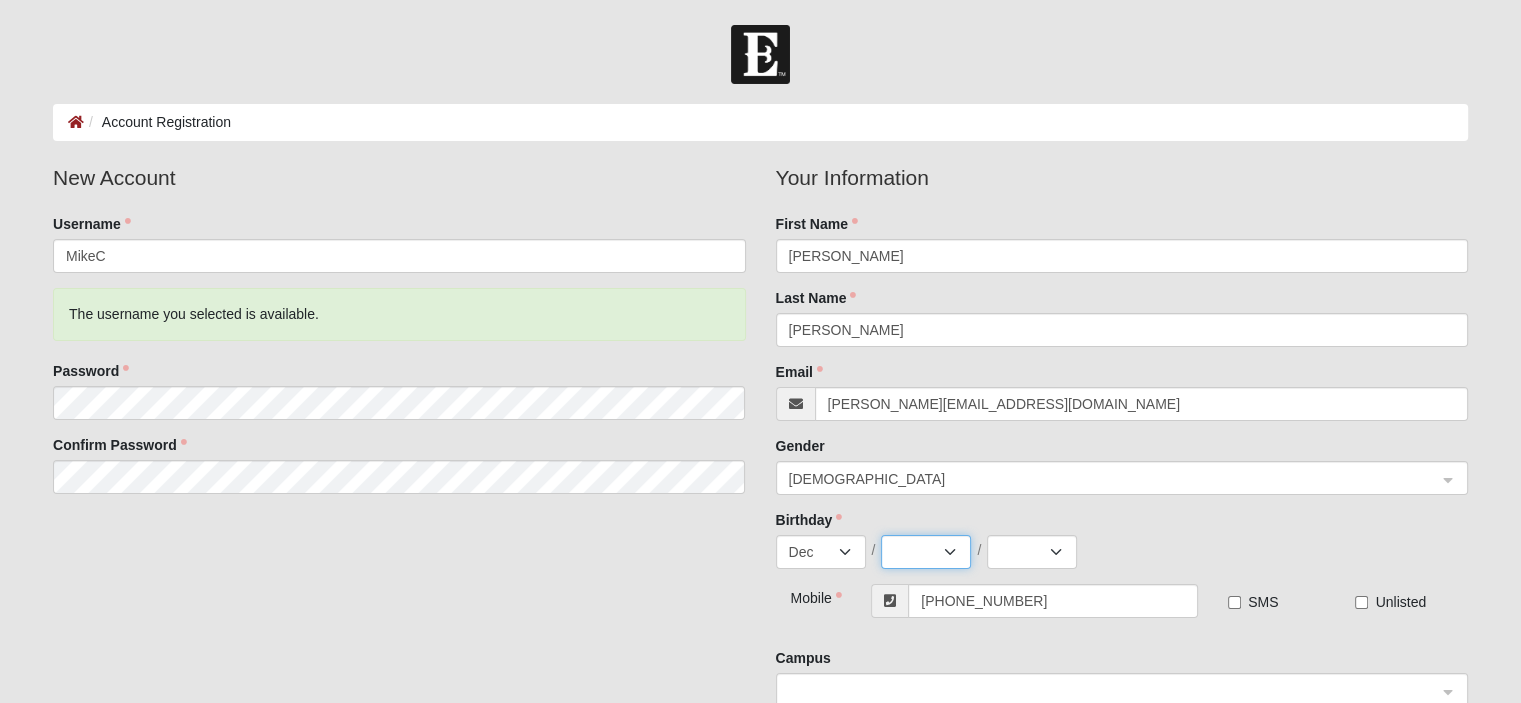 click on "1 2 3 4 5 6 7 8 9 10 11 12 13 14 15 16 17 18 19 20 21 22 23 24 25 26 27 28 29 30 31" at bounding box center [926, 552] 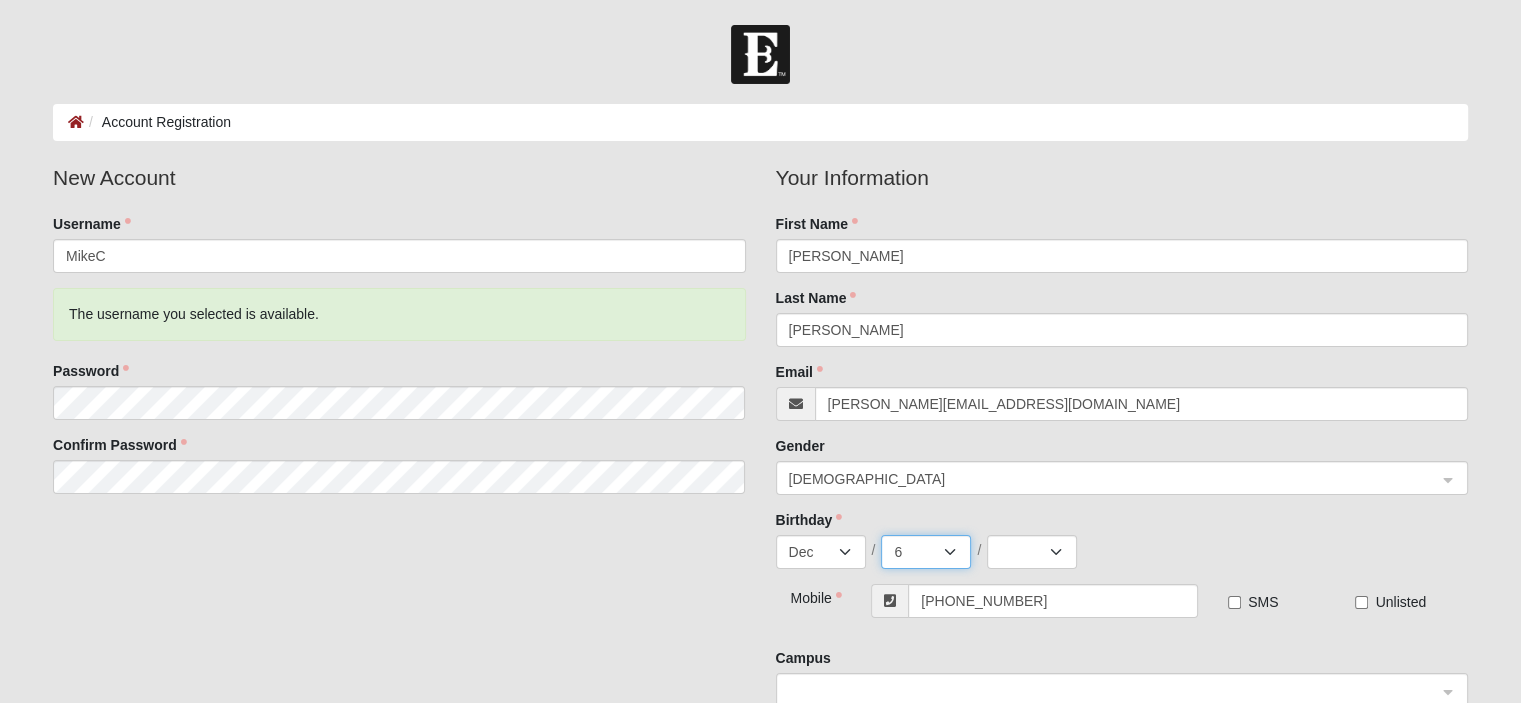 click on "1 2 3 4 5 6 7 8 9 10 11 12 13 14 15 16 17 18 19 20 21 22 23 24 25 26 27 28 29 30 31" at bounding box center [926, 552] 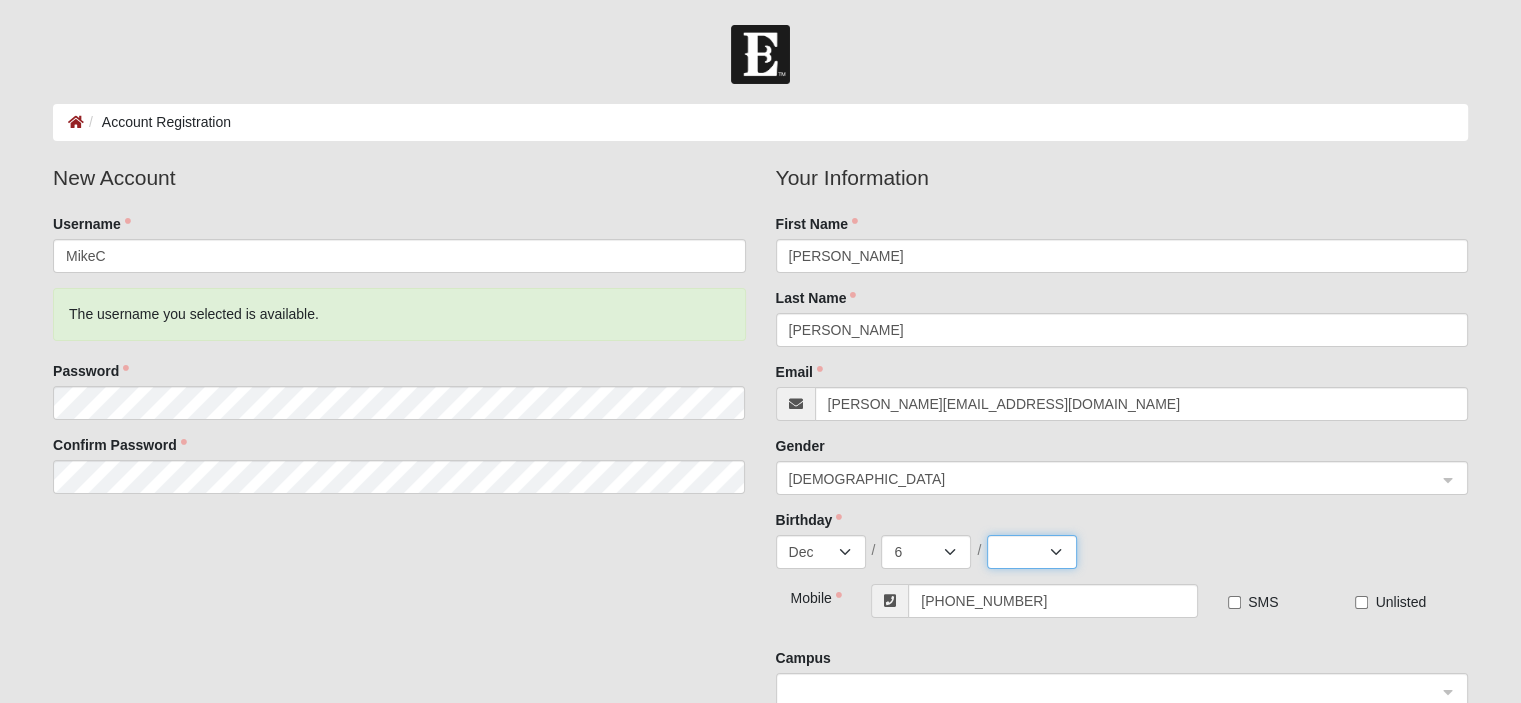 click on "2025 2024 2023 2022 2021 2020 2019 2018 2017 2016 2015 2014 2013 2012 2011 2010 2009 2008 2007 2006 2005 2004 2003 2002 2001 2000 1999 1998 1997 1996 1995 1994 1993 1992 1991 1990 1989 1988 1987 1986 1985 1984 1983 1982 1981 1980 1979 1978 1977 1976 1975 1974 1973 1972 1971 1970 1969 1968 1967 1966 1965 1964 1963 1962 1961 1960 1959 1958 1957 1956 1955 1954 1953 1952 1951 1950 1949 1948 1947 1946 1945 1944 1943 1942 1941 1940 1939 1938 1937 1936 1935 1934 1933 1932 1931 1930 1929 1928 1927 1926 1925 1924 1923 1922 1921 1920 1919 1918 1917 1916 1915 1914 1913 1912 1911 1910 1909 1908 1907 1906 1905 1904 1903 1902 1901 1900" at bounding box center [1032, 552] 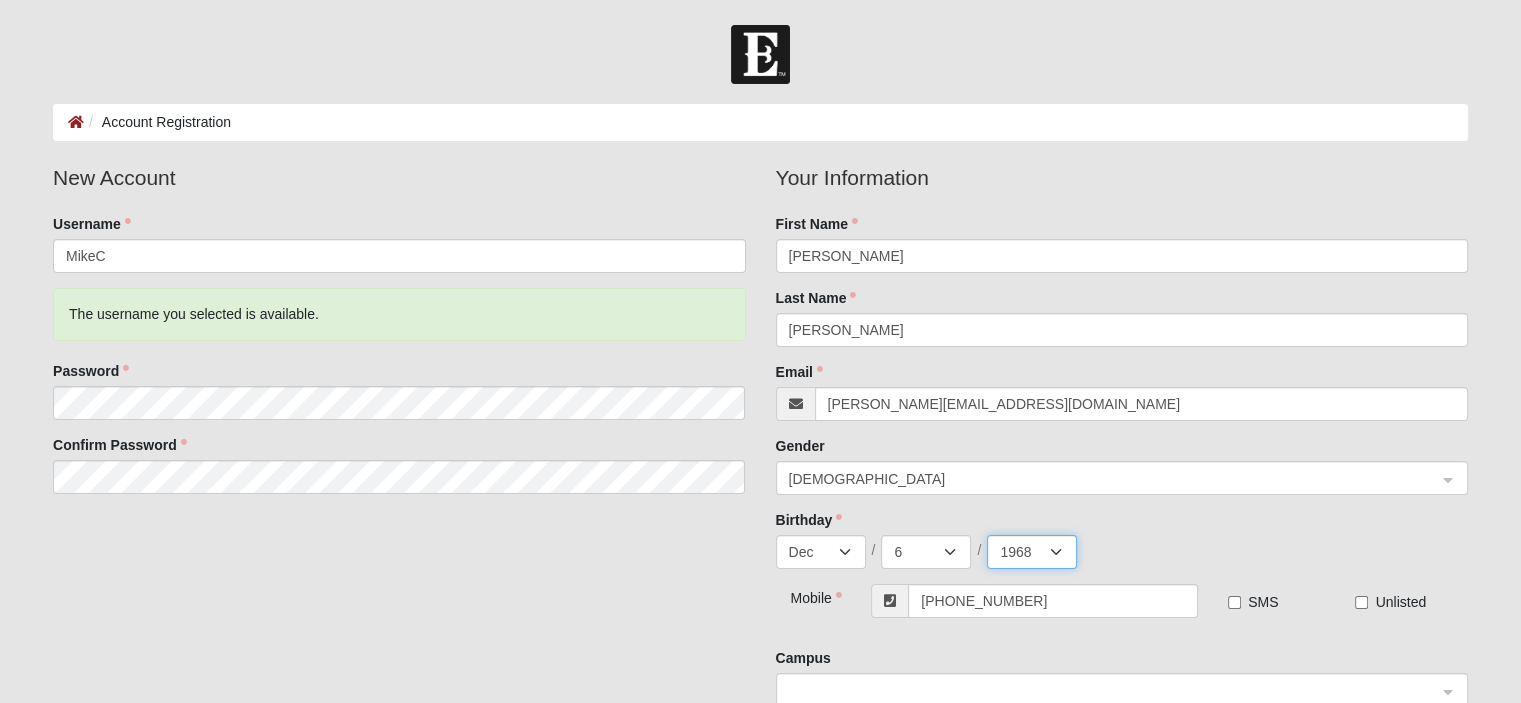 click on "2025 2024 2023 2022 2021 2020 2019 2018 2017 2016 2015 2014 2013 2012 2011 2010 2009 2008 2007 2006 2005 2004 2003 2002 2001 2000 1999 1998 1997 1996 1995 1994 1993 1992 1991 1990 1989 1988 1987 1986 1985 1984 1983 1982 1981 1980 1979 1978 1977 1976 1975 1974 1973 1972 1971 1970 1969 1968 1967 1966 1965 1964 1963 1962 1961 1960 1959 1958 1957 1956 1955 1954 1953 1952 1951 1950 1949 1948 1947 1946 1945 1944 1943 1942 1941 1940 1939 1938 1937 1936 1935 1934 1933 1932 1931 1930 1929 1928 1927 1926 1925 1924 1923 1922 1921 1920 1919 1918 1917 1916 1915 1914 1913 1912 1911 1910 1909 1908 1907 1906 1905 1904 1903 1902 1901 1900" at bounding box center [1032, 552] 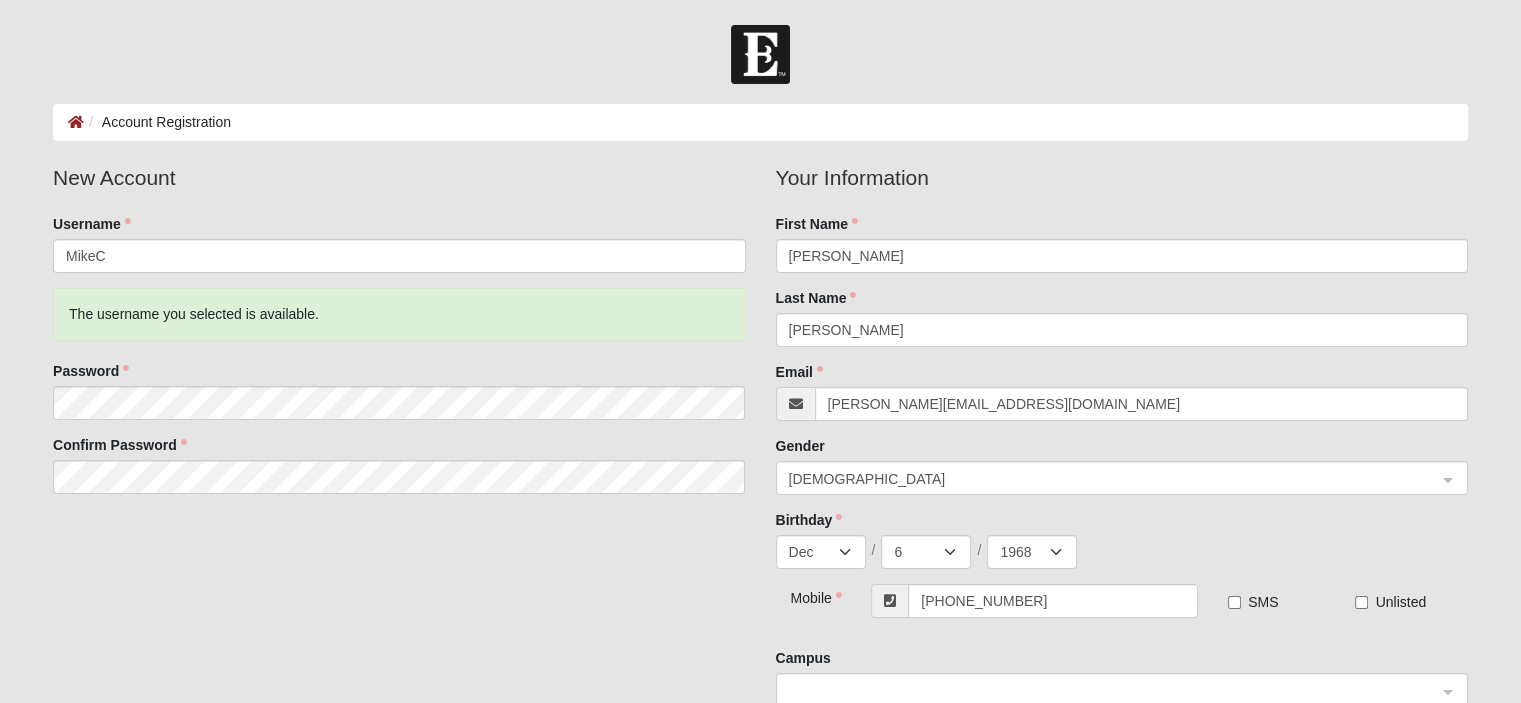 click on "Your Information   First Name    Phillip     Last Name    Clayton     Email    MIKE@JMJGROUPINC.COM     Gender    Male 0 1 2   Male Female     Birthday    Jan Feb Mar Apr May Jun Jul Aug Sep Oct Nov Dec / 1 2 3 4 5 6 7 8 9 10 11 12 13 14 15 16 17 18 19 20 21 22 23 24 25 26 27 28 29 30 31 / 2025 2024 2023 2022 2021 2020 2019 2018 2017 2016 2015 2014 2013 2012 2011 2010 2009 2008 2007 2006 2005 2004 2003 2002 2001 2000 1999 1998 1997 1996 1995 1994 1993 1992 1991 1990 1989 1988 1987 1986 1985 1984 1983 1982 1981 1980 1979 1978 1977 1976 1975 1974 1973 1972 1971 1970 1969 1968 1967 1966 1965 1964 1963 1962 1961 1960 1959 1958 1957 1956 1955 1954 1953 1952 1951 1950 1949 1948 1947 1946 1945 1944 1943 1942 1941 1940 1939 1938 1937 1936 1935 1934 1933 1932 1931 1930 1929 1928 1927 1926 1925 1924 1923 1922 1921 1920 1919 1918 1917 1916 1915 1914 1913 1912 1911 1910 1909 1908 1907 1906 1905 1904 1903 1902 1901 1900" at bounding box center (1122, 373) 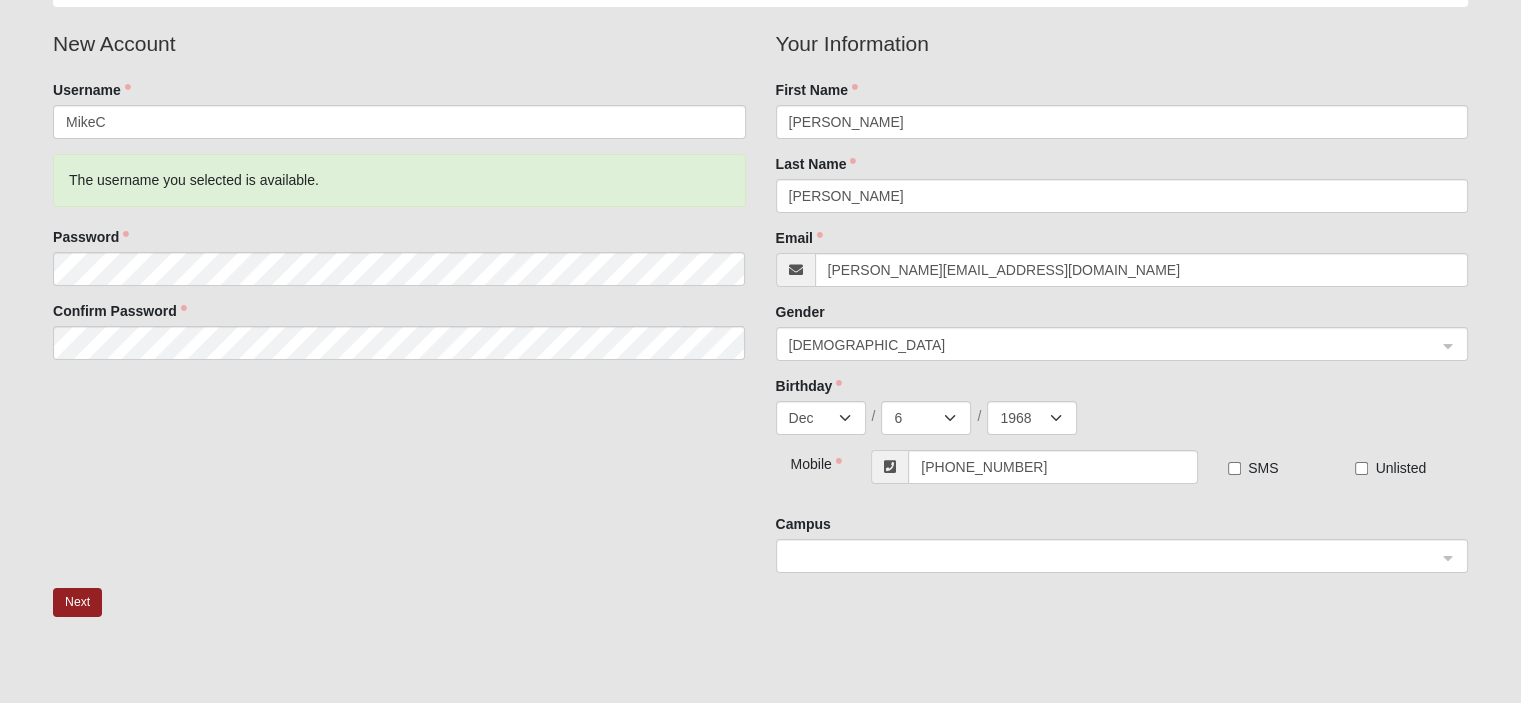 scroll, scrollTop: 200, scrollLeft: 0, axis: vertical 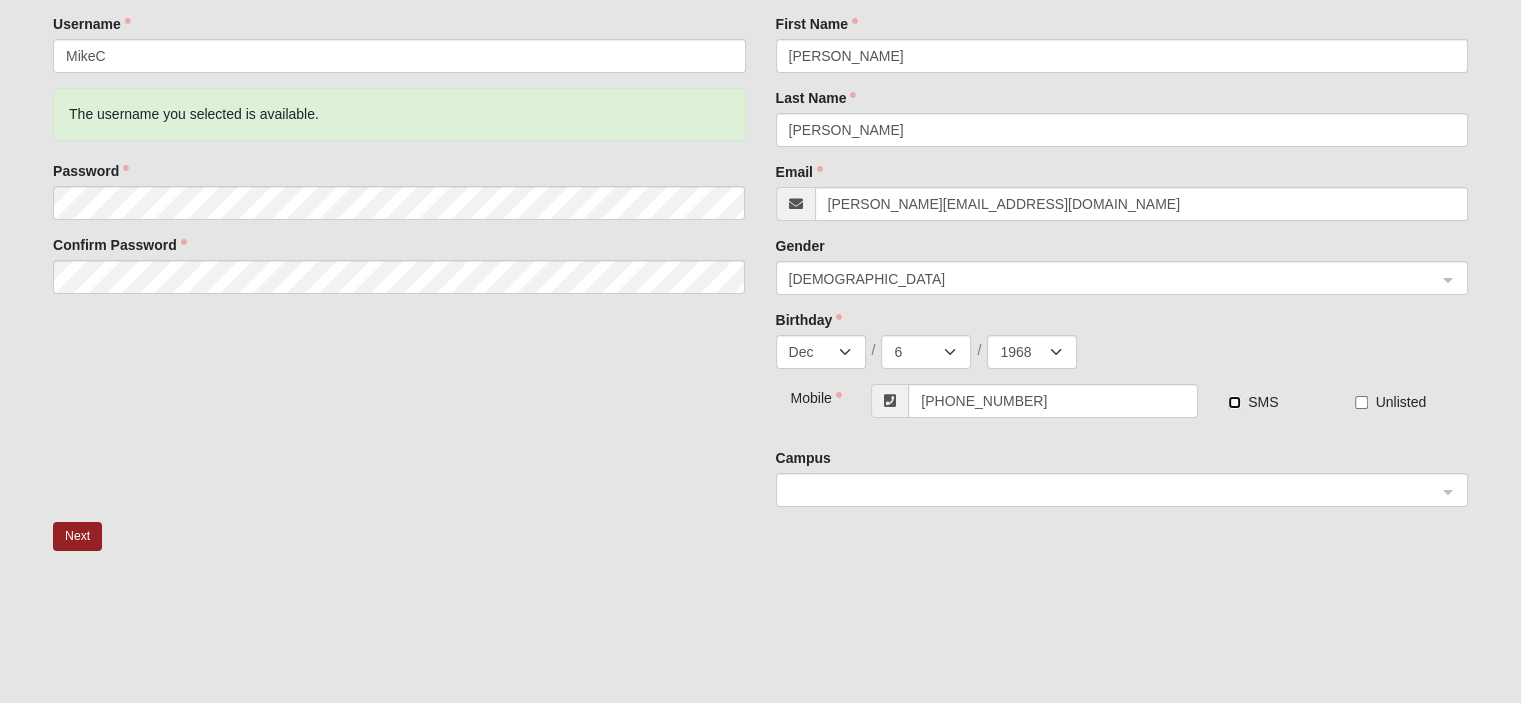 drag, startPoint x: 1234, startPoint y: 405, endPoint x: 1216, endPoint y: 428, distance: 29.206163 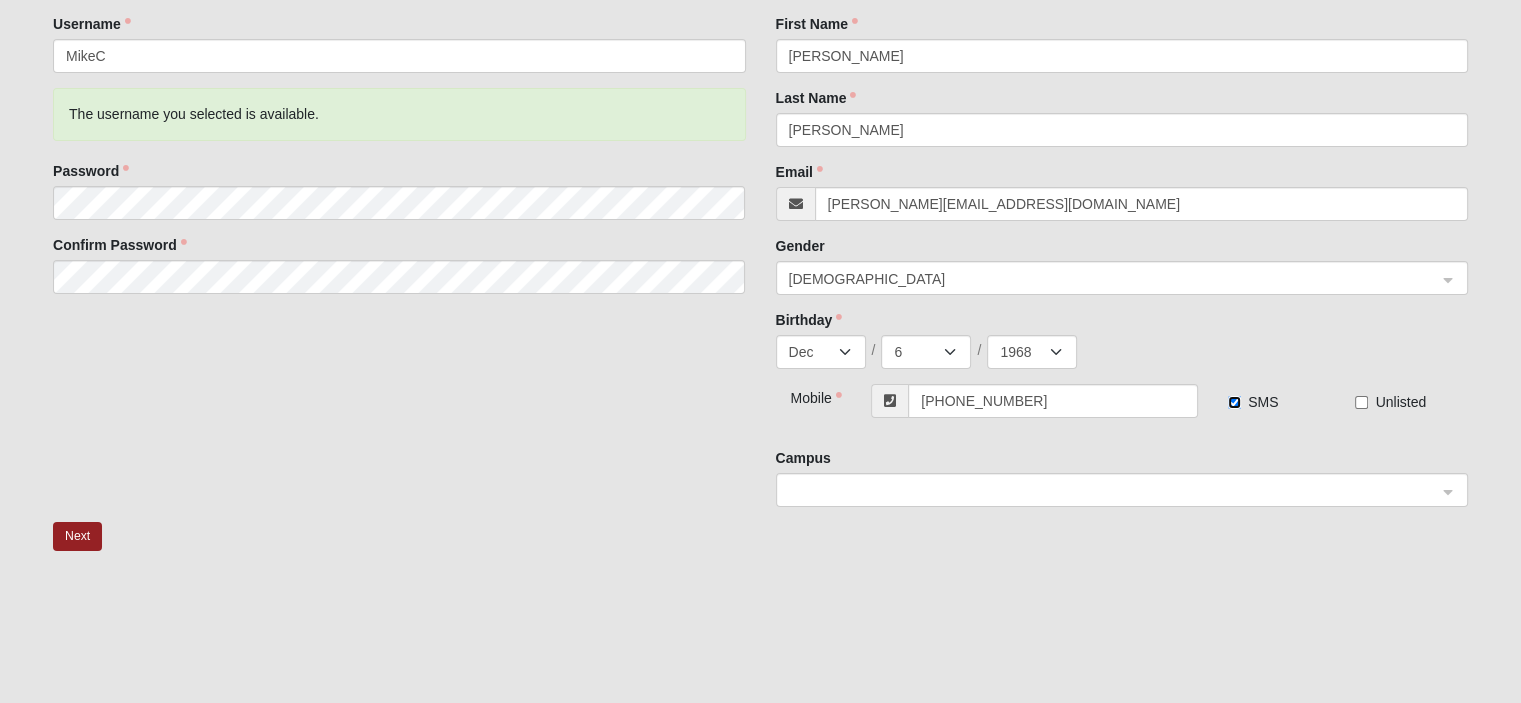 click 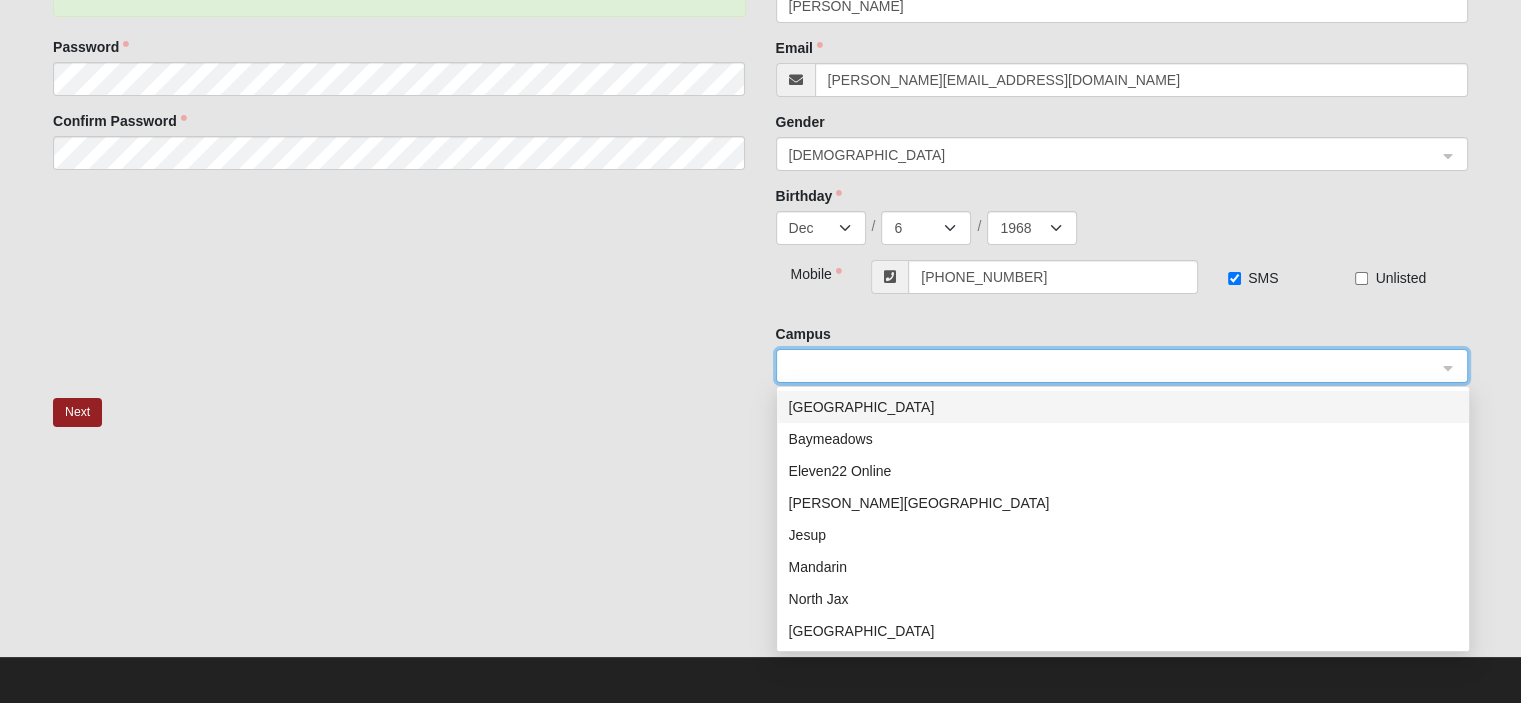 scroll, scrollTop: 338, scrollLeft: 0, axis: vertical 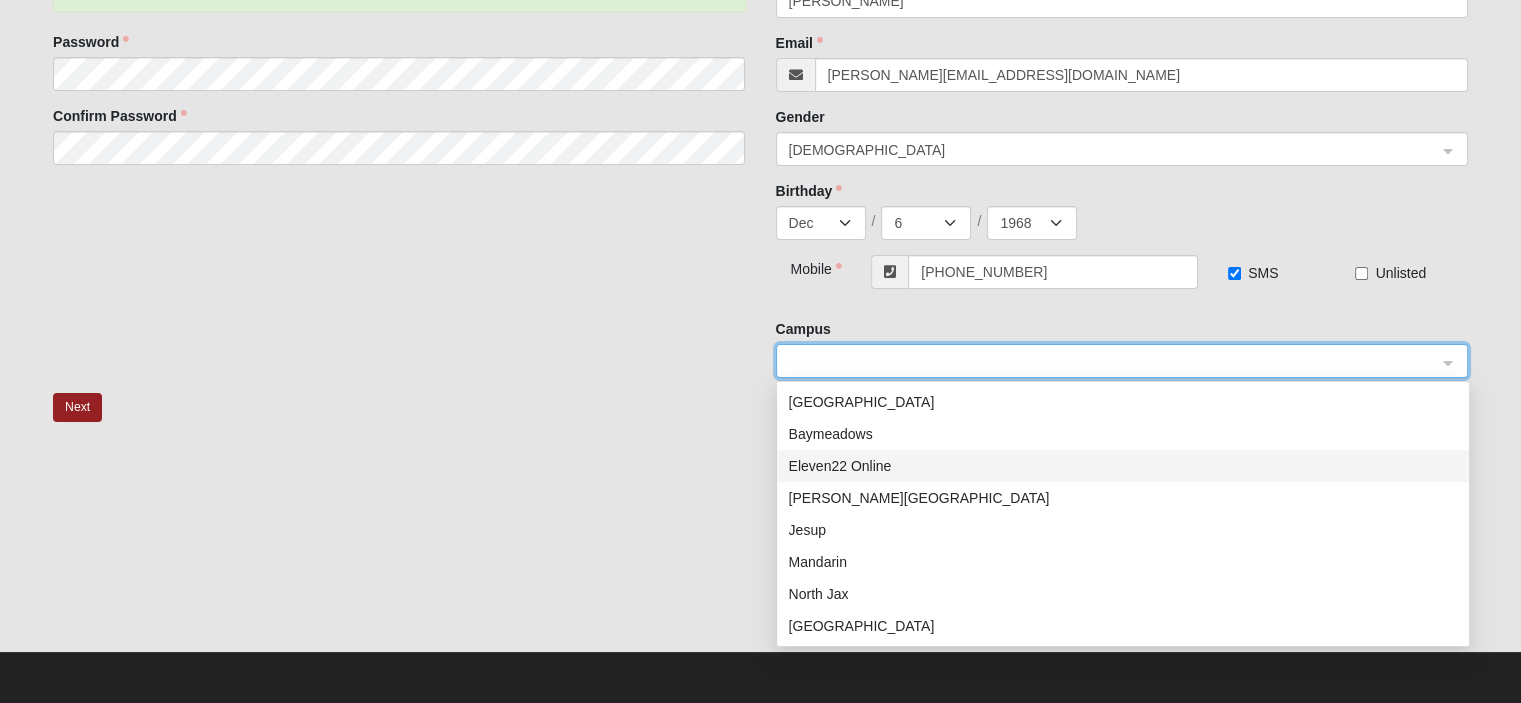 click on "Eleven22 Online" at bounding box center [1123, 466] 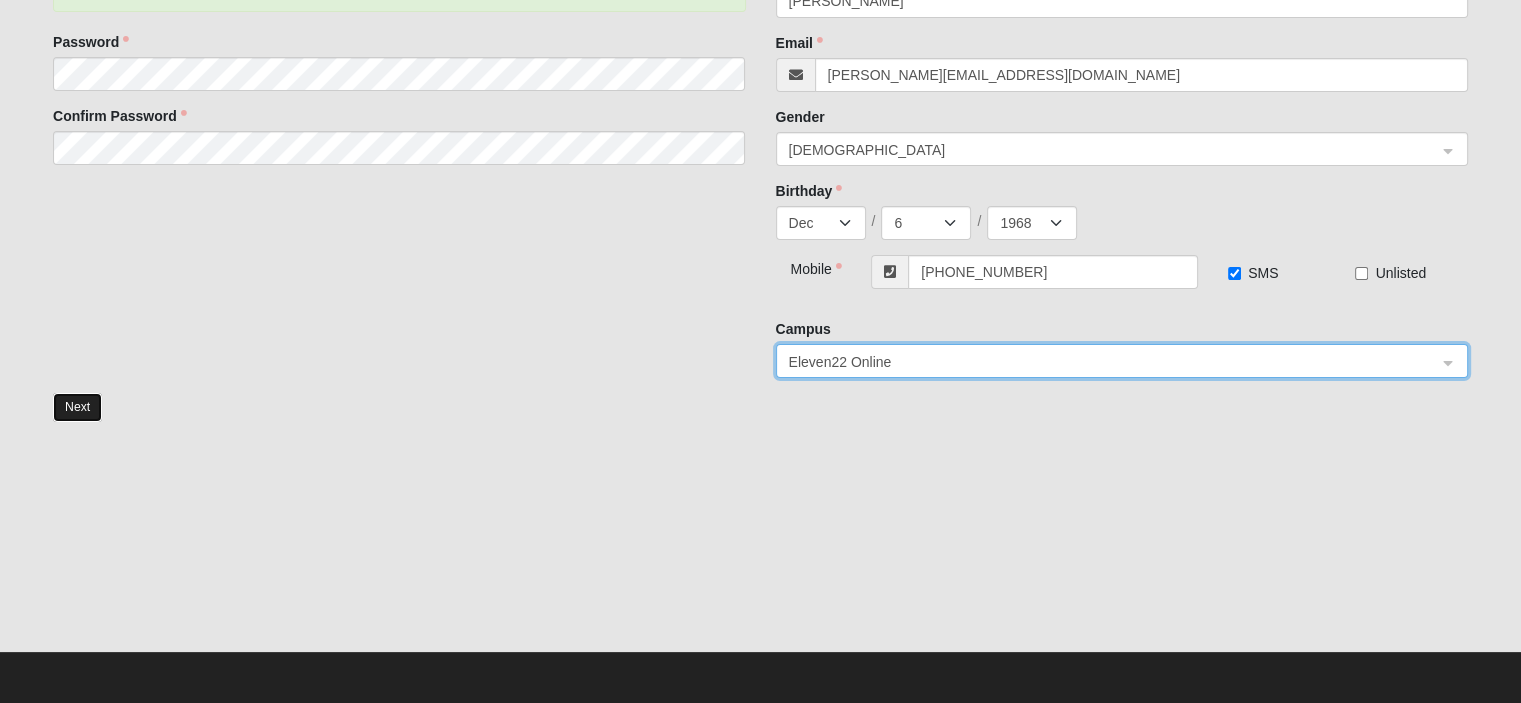 click on "Next" at bounding box center (77, 407) 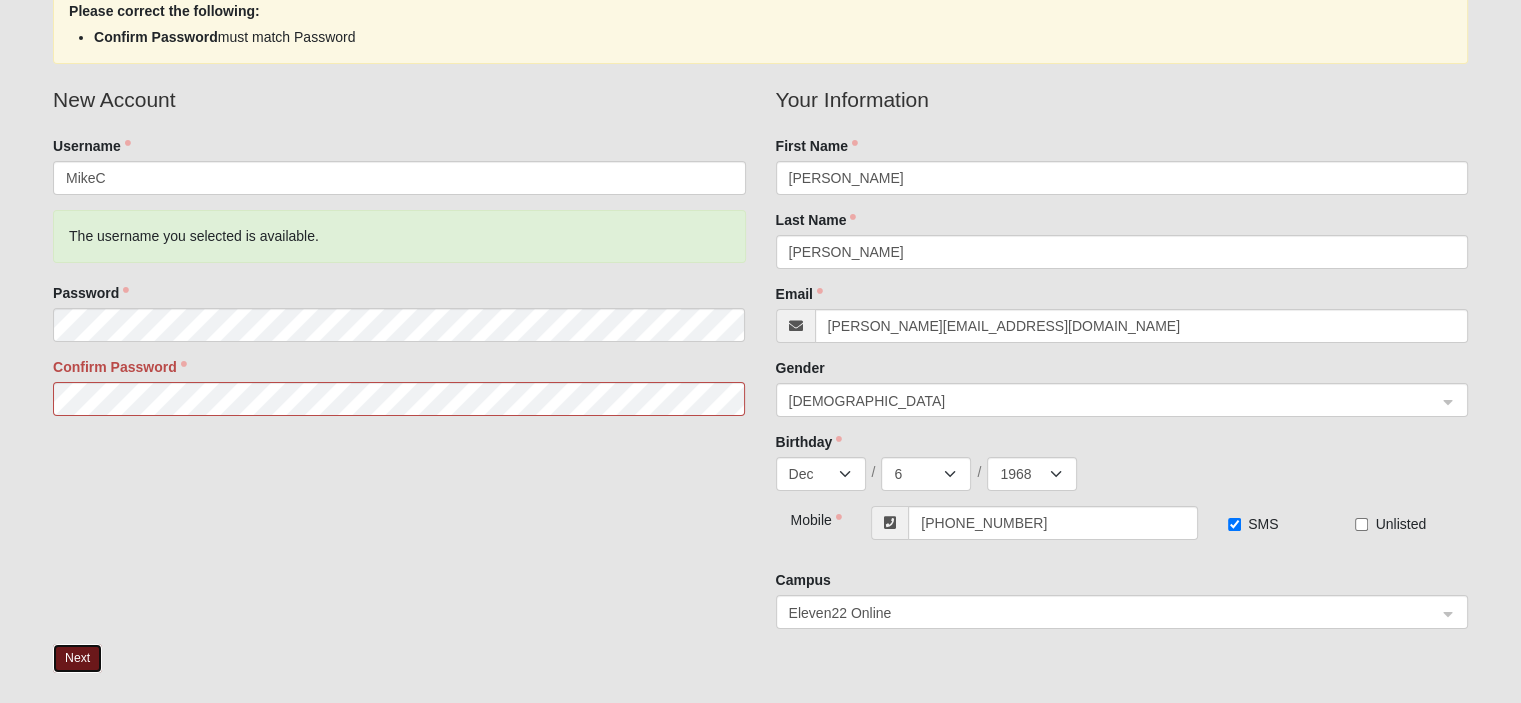 scroll, scrollTop: 200, scrollLeft: 0, axis: vertical 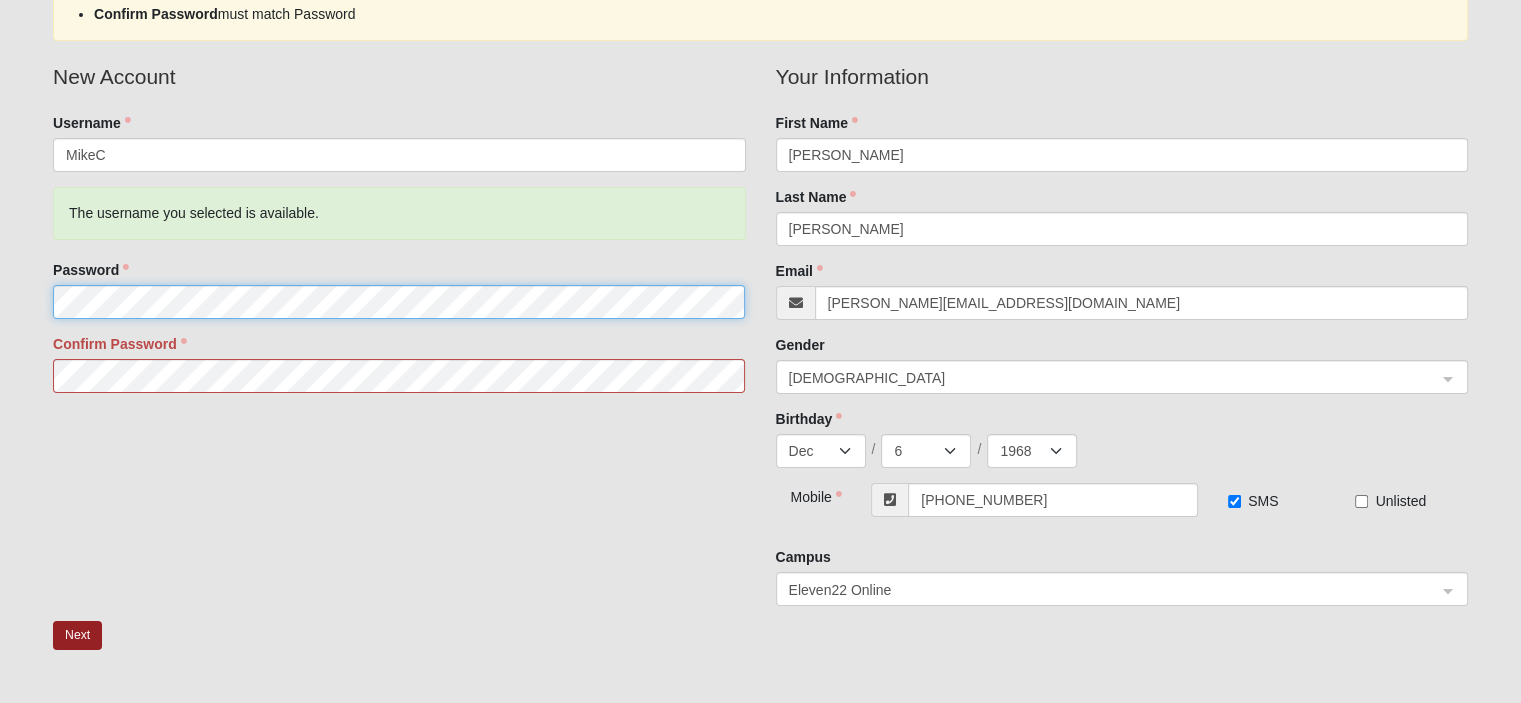 click on "Log In
Account Registration
Account Registration
Error
Please correct the following:  Confirm Password  must match Password     New Account   Username    MikeC   The username you selected is available.   Password        Confirm Password" at bounding box center (760, 365) 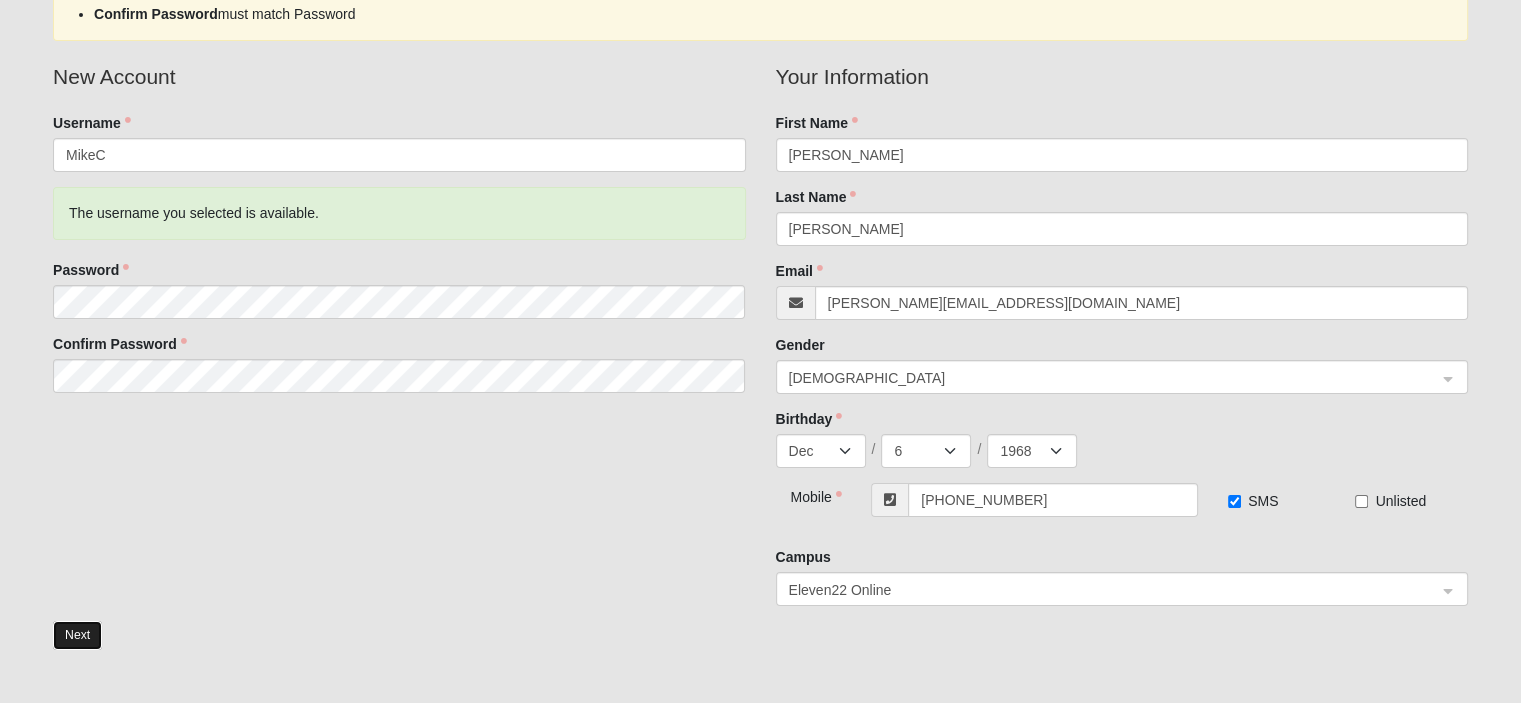 click on "Next" at bounding box center [77, 635] 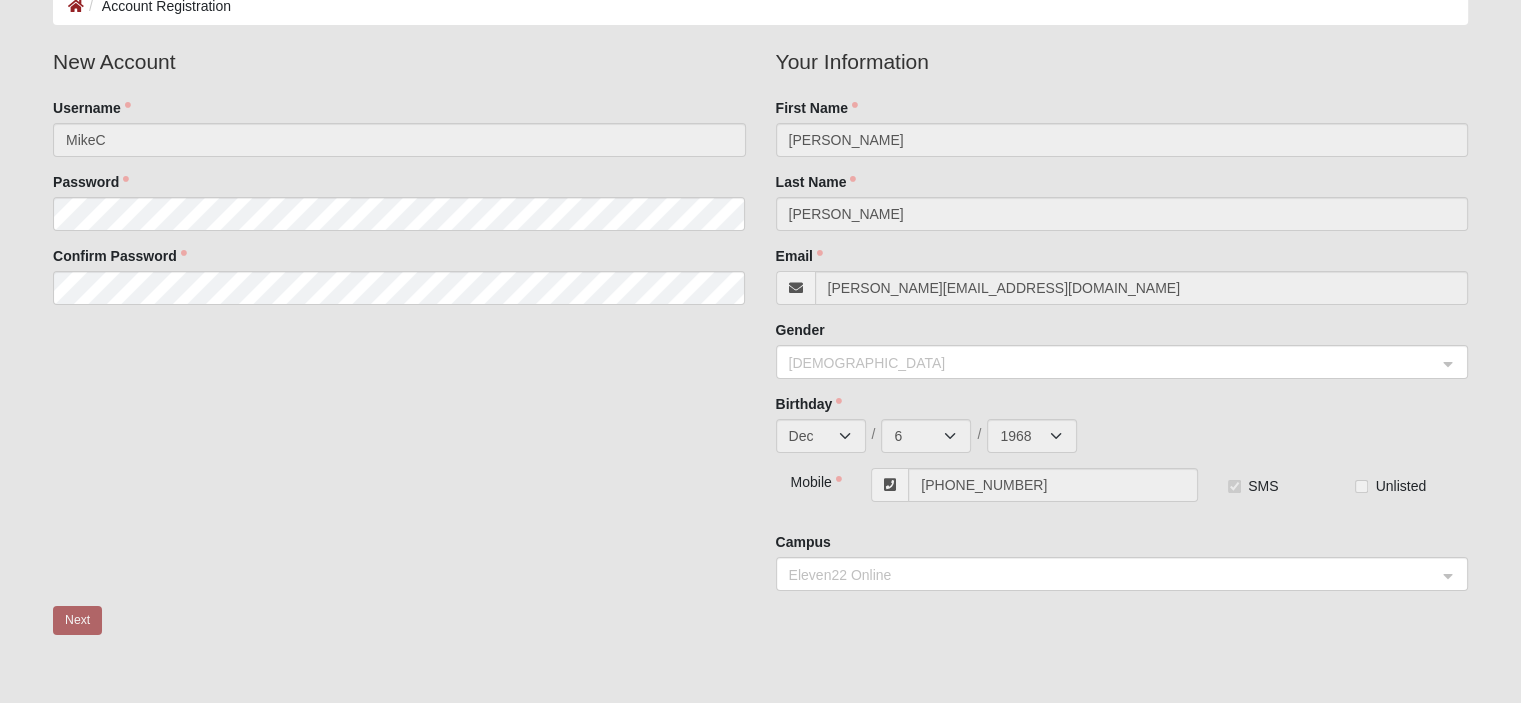 scroll, scrollTop: 8, scrollLeft: 0, axis: vertical 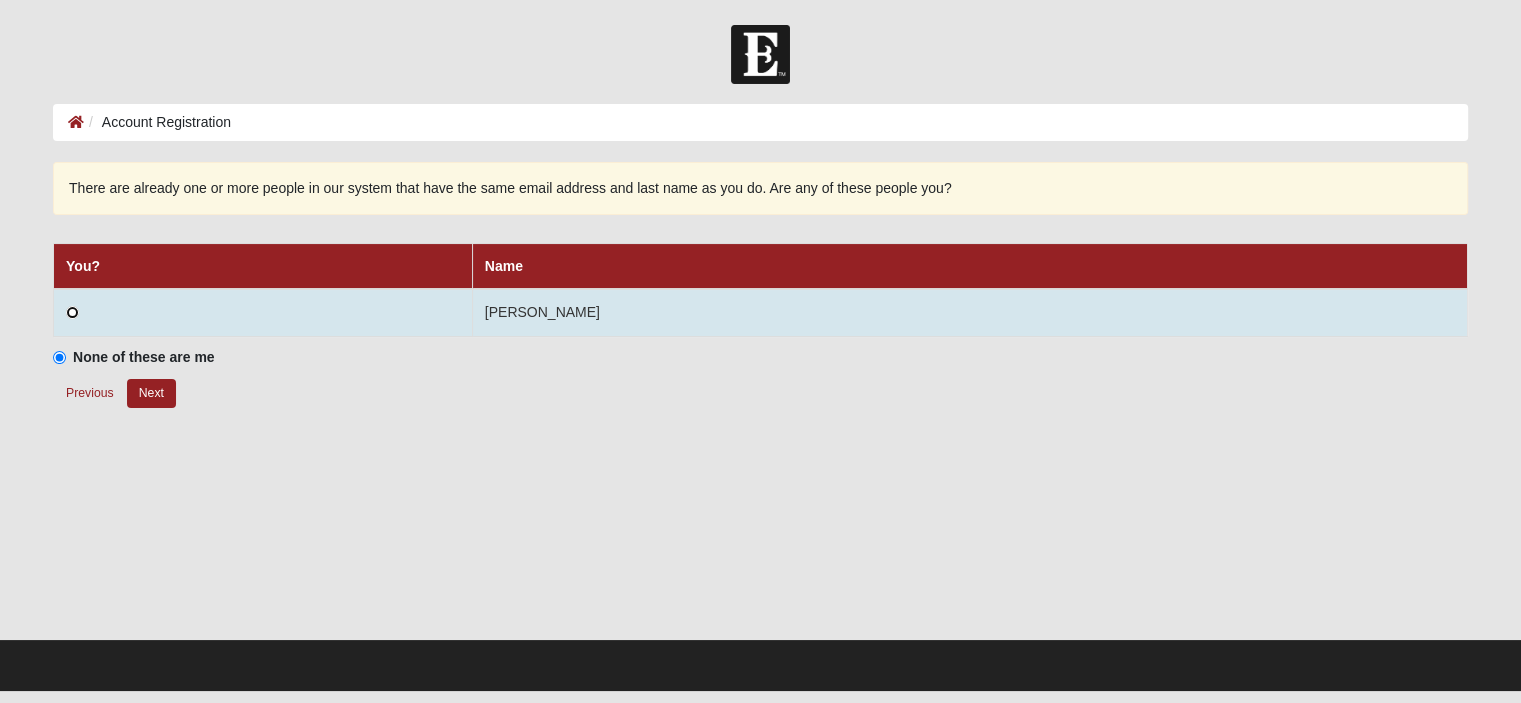 click at bounding box center (72, 312) 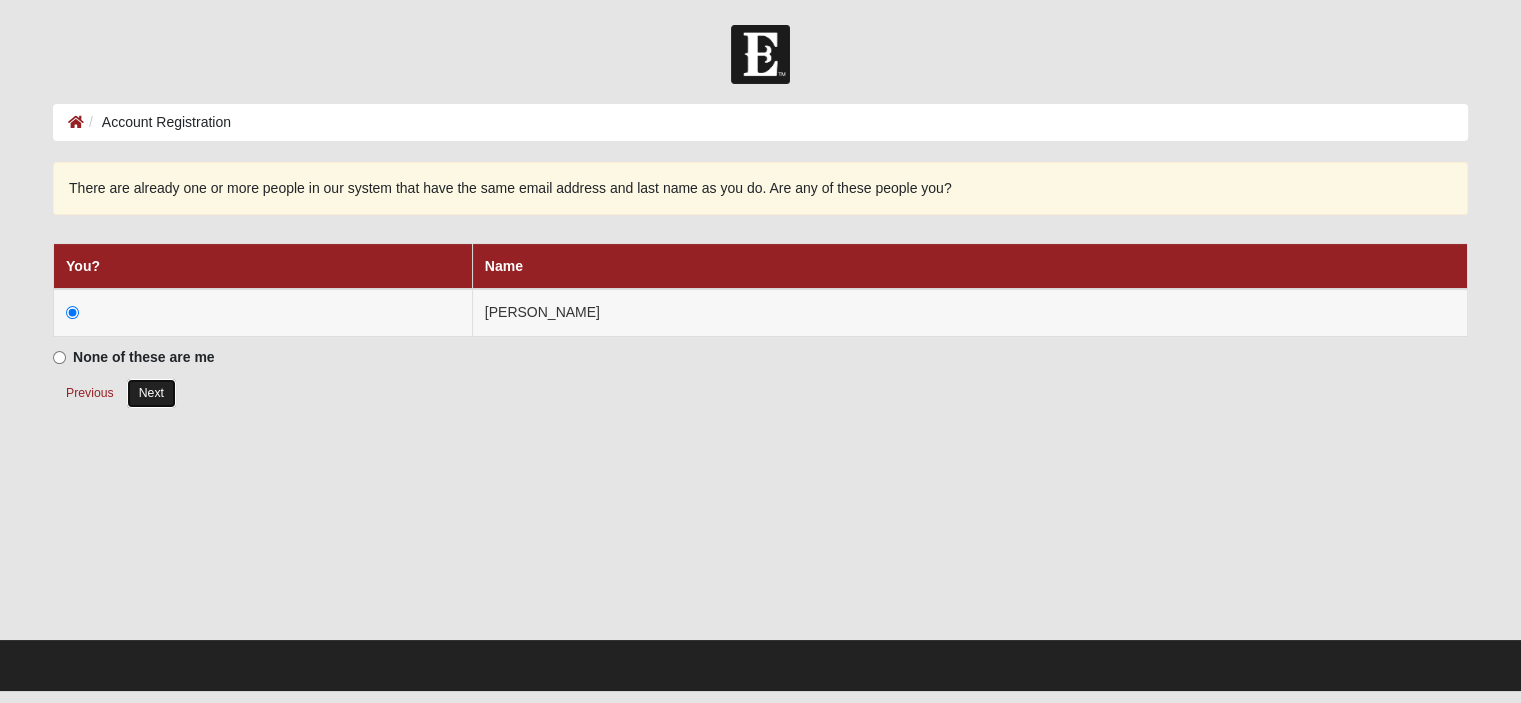 click on "Next" at bounding box center (151, 393) 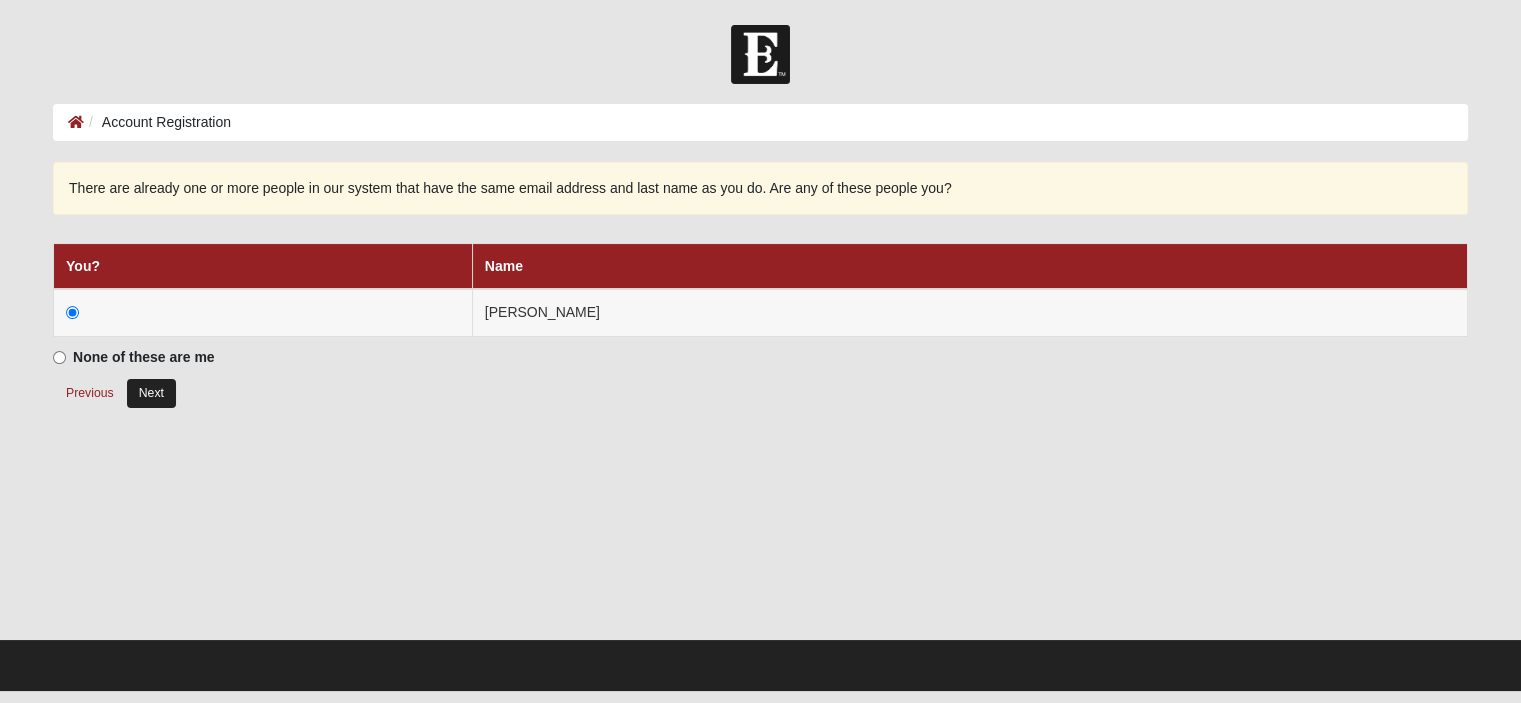radio on "true" 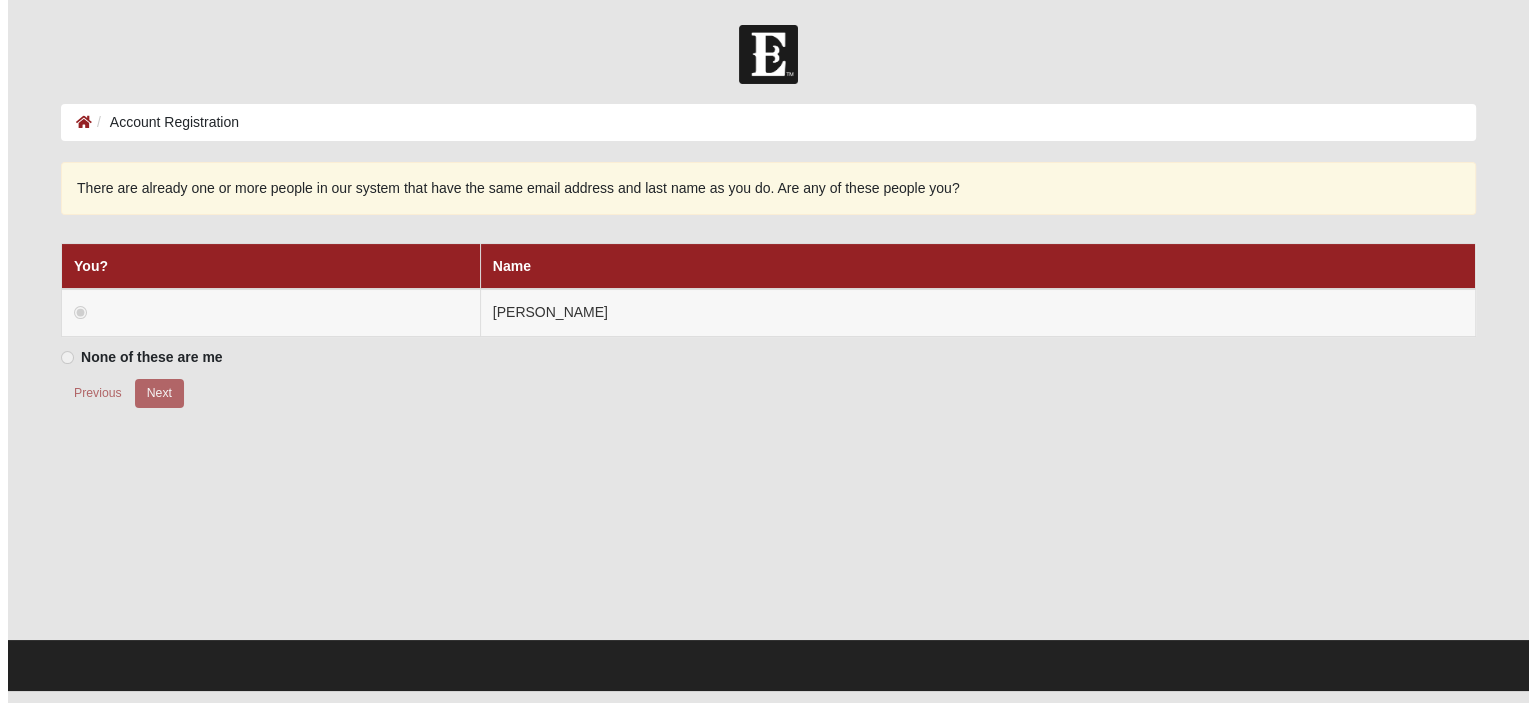 scroll, scrollTop: 0, scrollLeft: 0, axis: both 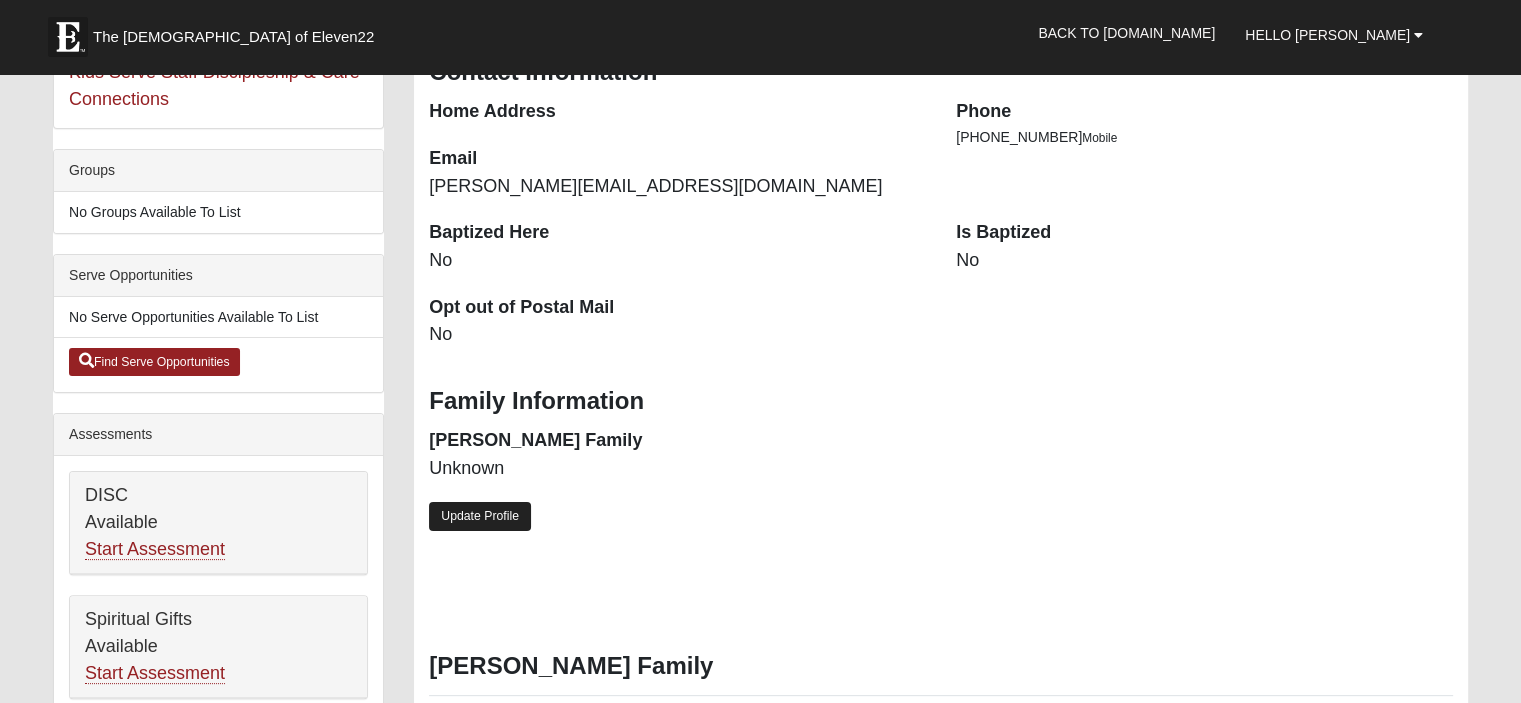 click on "Update Profile" at bounding box center (480, 516) 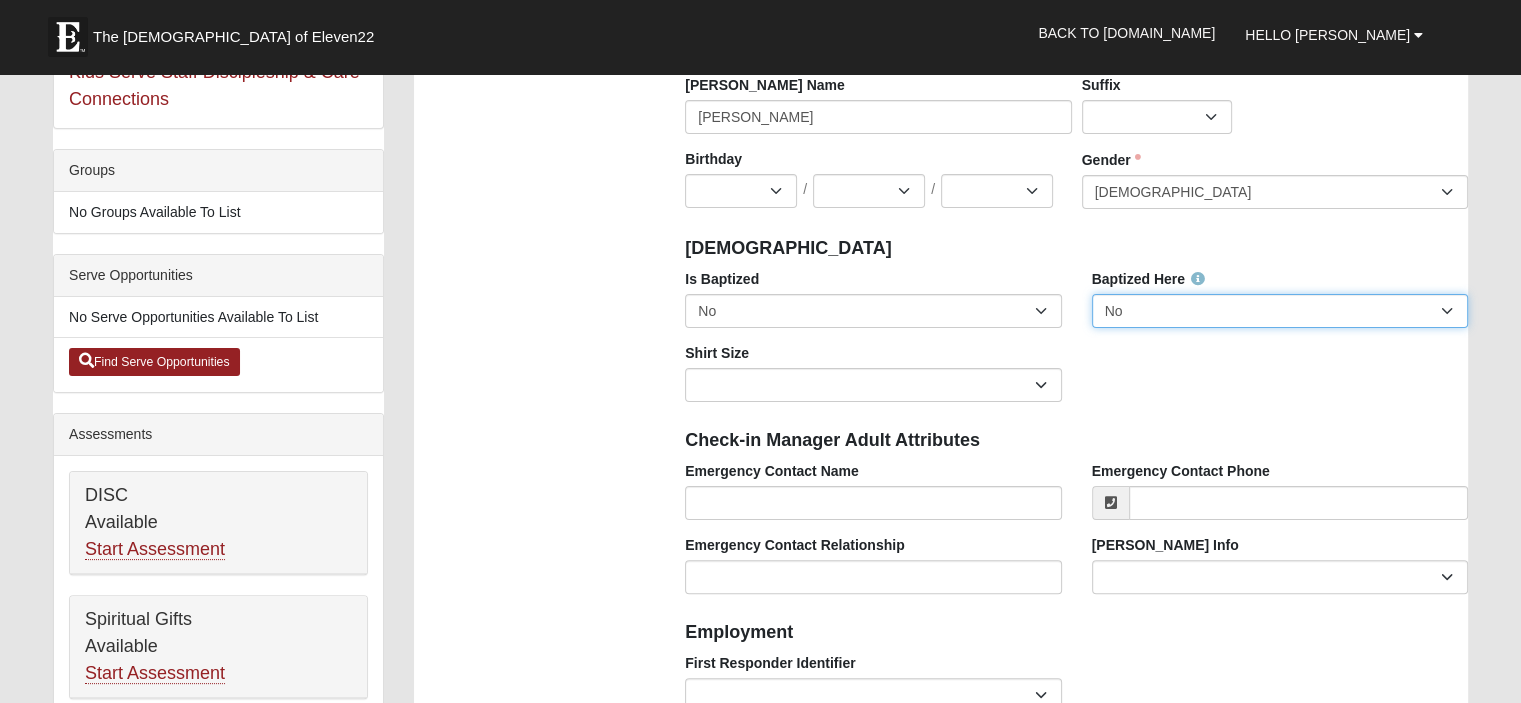 click on "No
Yes" at bounding box center [1280, 311] 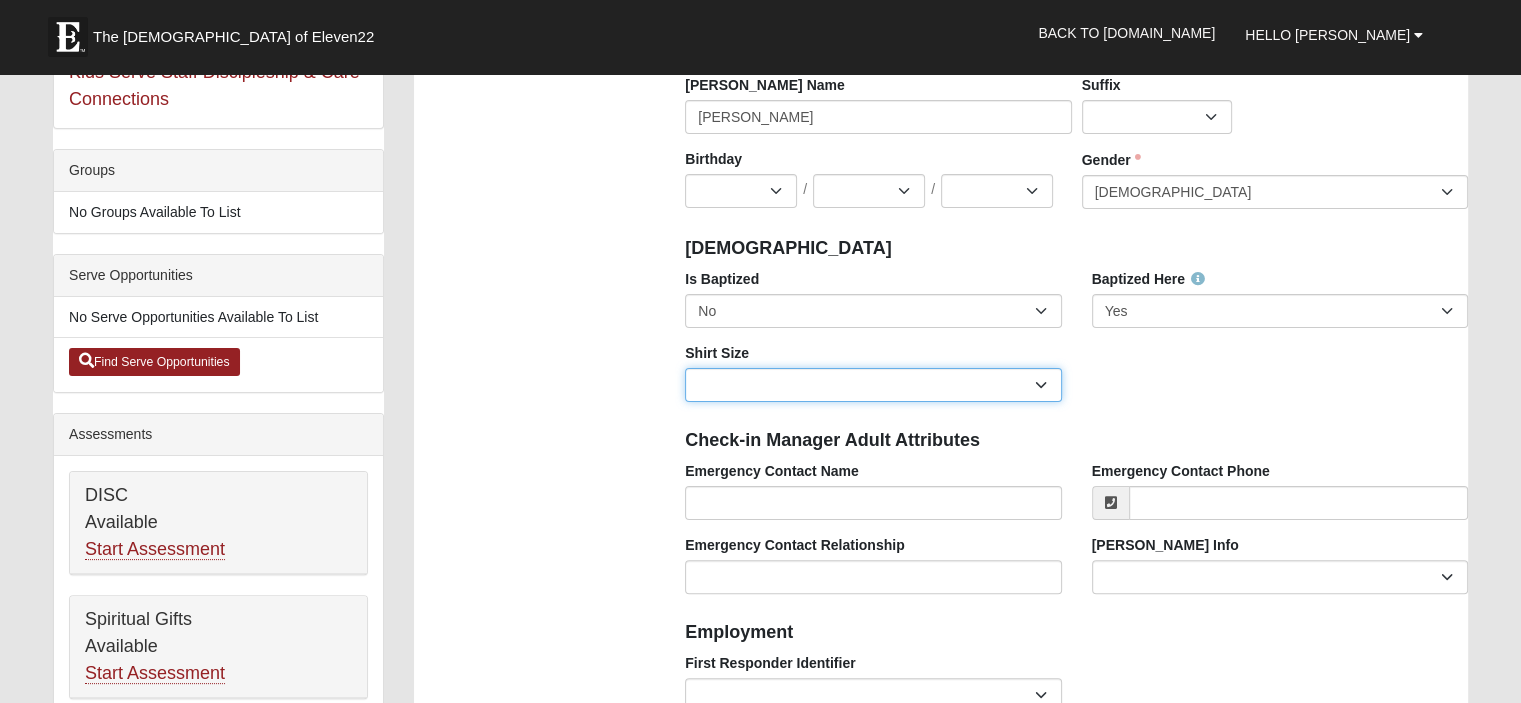 click on "Adult Small
Adult Medium
Adult Large
Adult XL
Adult XXL
Adult 3XL
Adult 4XL
Youth Small
Youth Medium
Youth Large" at bounding box center [873, 385] 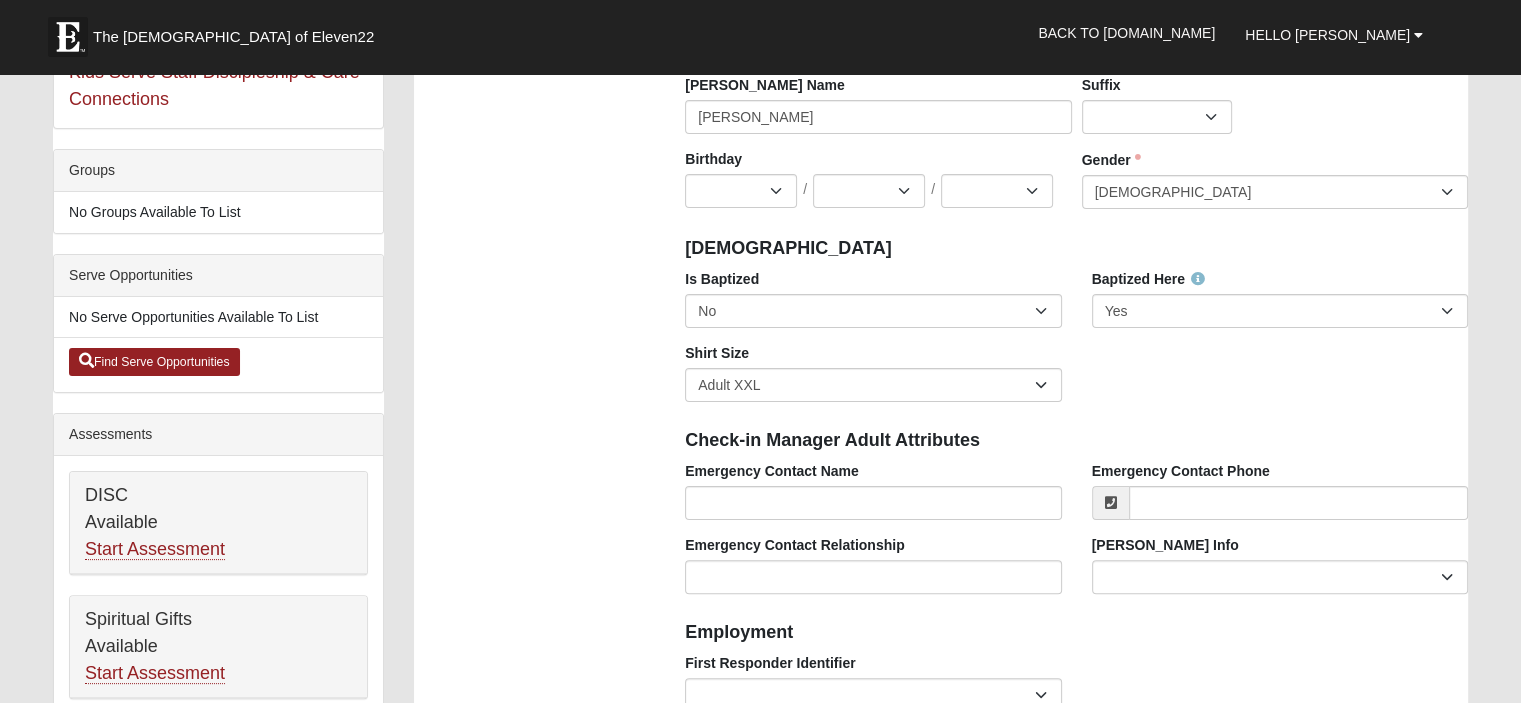 click on "Photo
Family Information
Campus
Arlington
Baymeadows
Eleven22 Online
Fleming Island
Jesup
Mandarin
North Jax
Orange Park
Outpost
Palatka (Coming Soon)
Ponte Vedra
San Pablo
St. Johns
St. Augustine (Coming Soon)
Wildlight
NONE
Personal Information
First Name" at bounding box center (941, 1144) 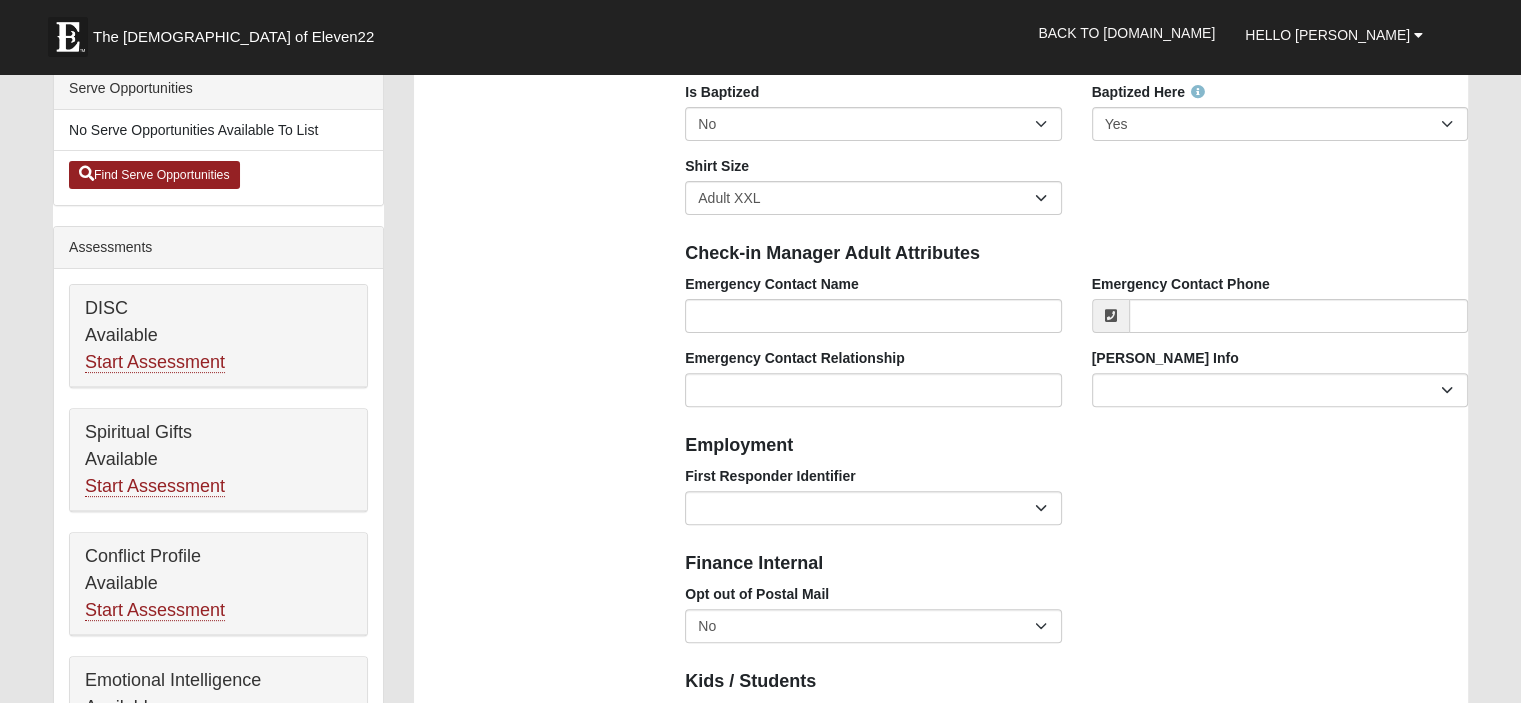 scroll, scrollTop: 600, scrollLeft: 0, axis: vertical 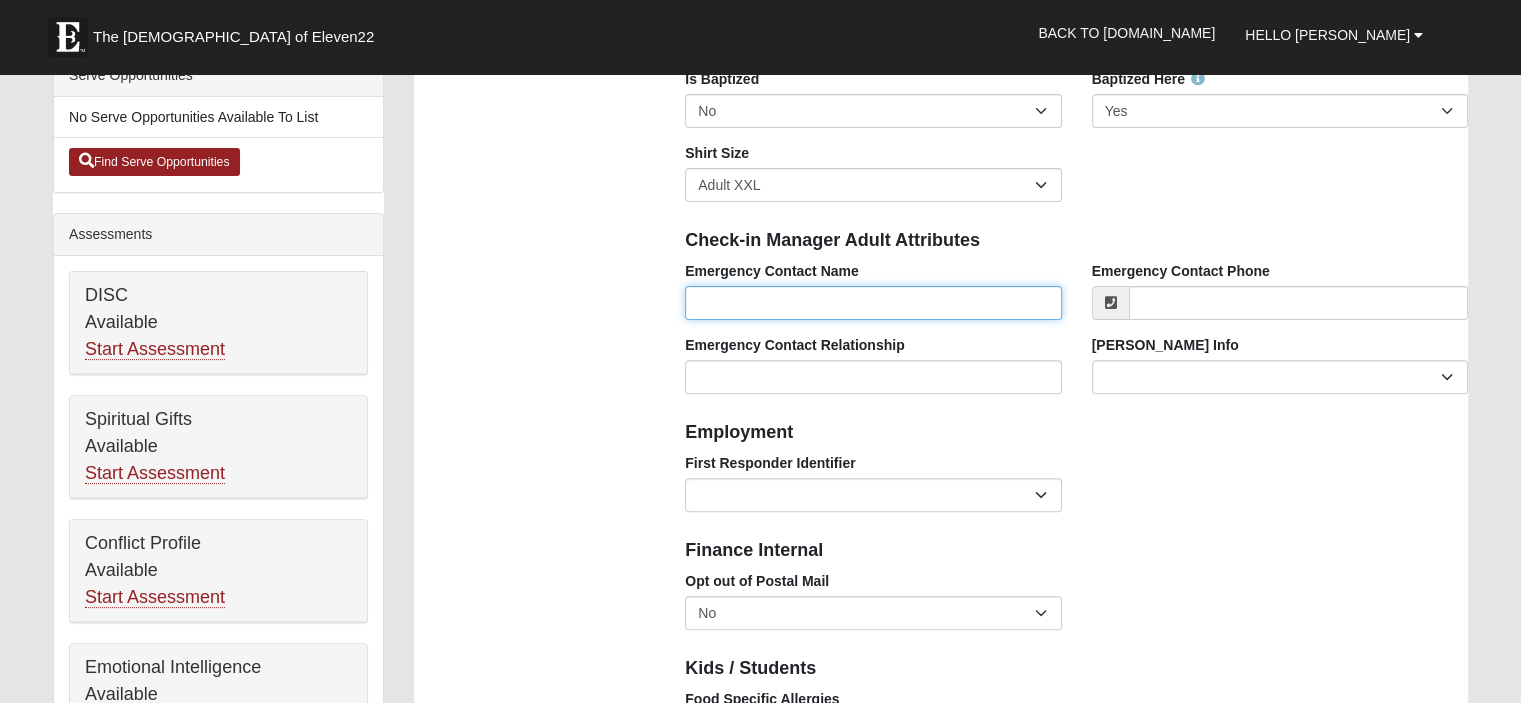 click on "Emergency Contact Name" at bounding box center (873, 303) 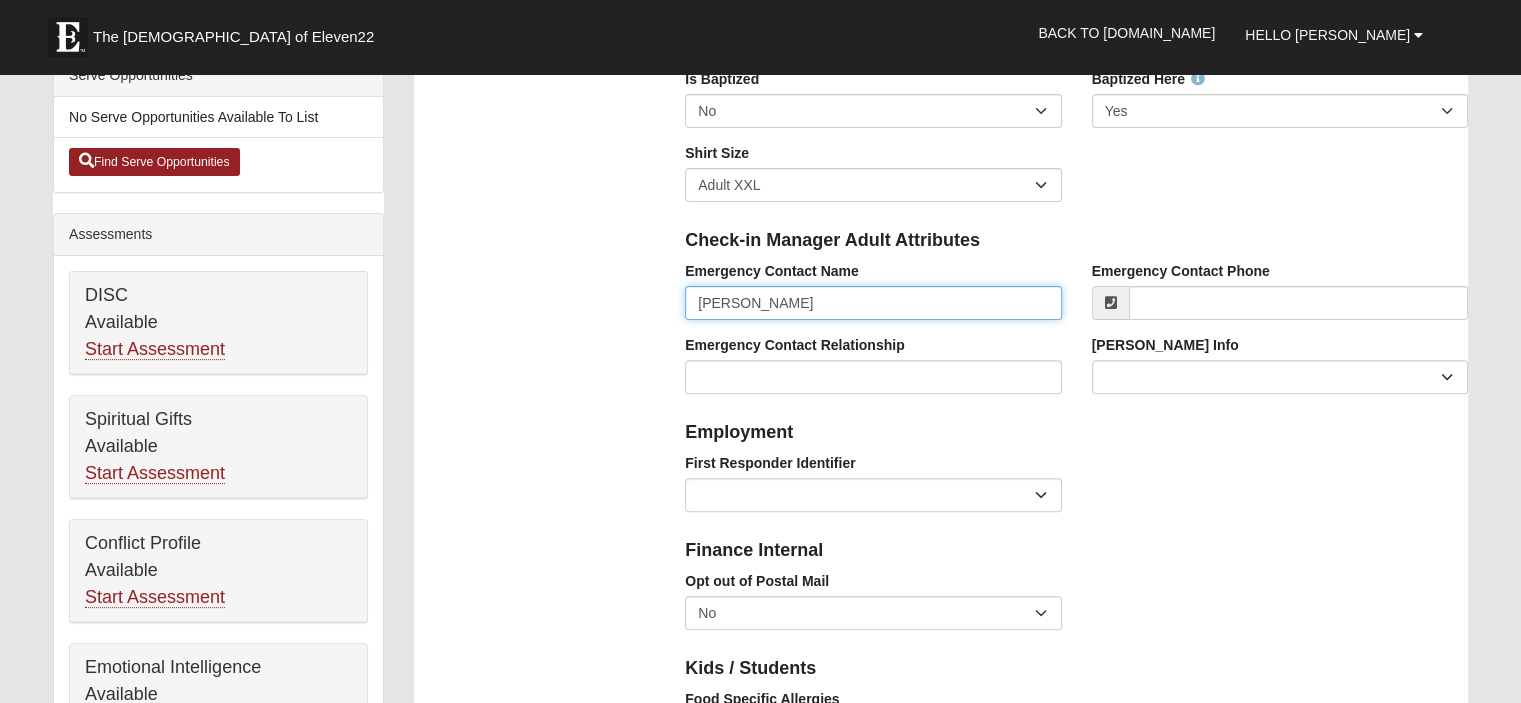 type on "[PERSON_NAME]" 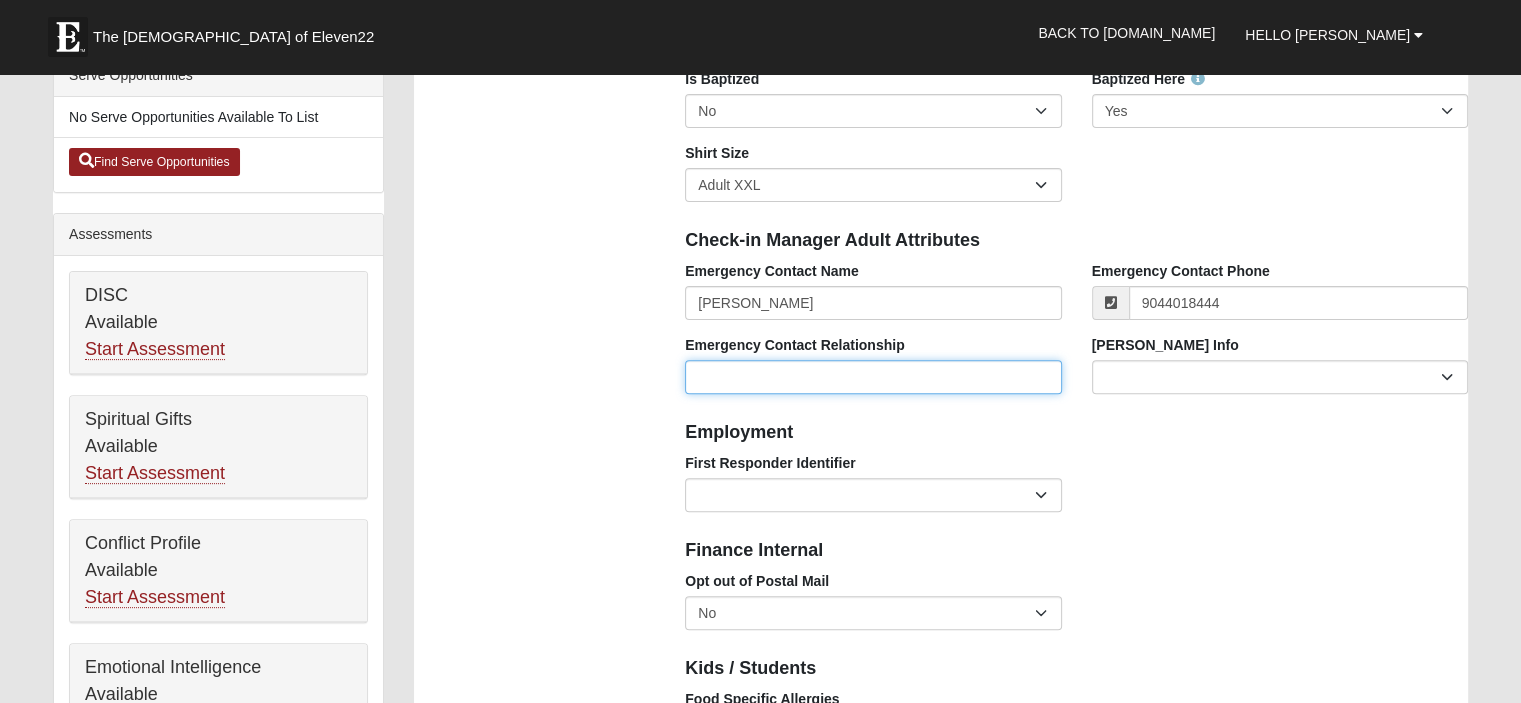 type on "(904) 401-8444" 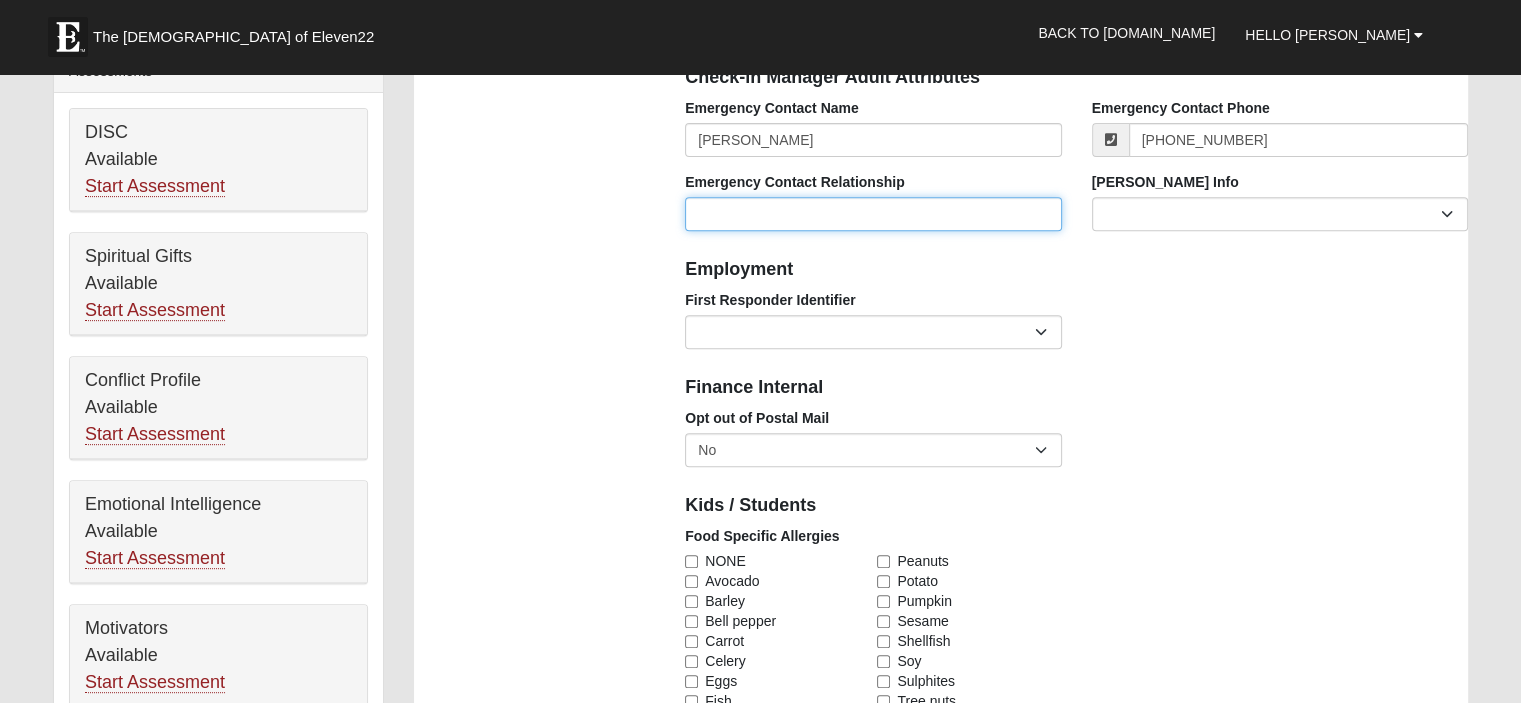 scroll, scrollTop: 800, scrollLeft: 0, axis: vertical 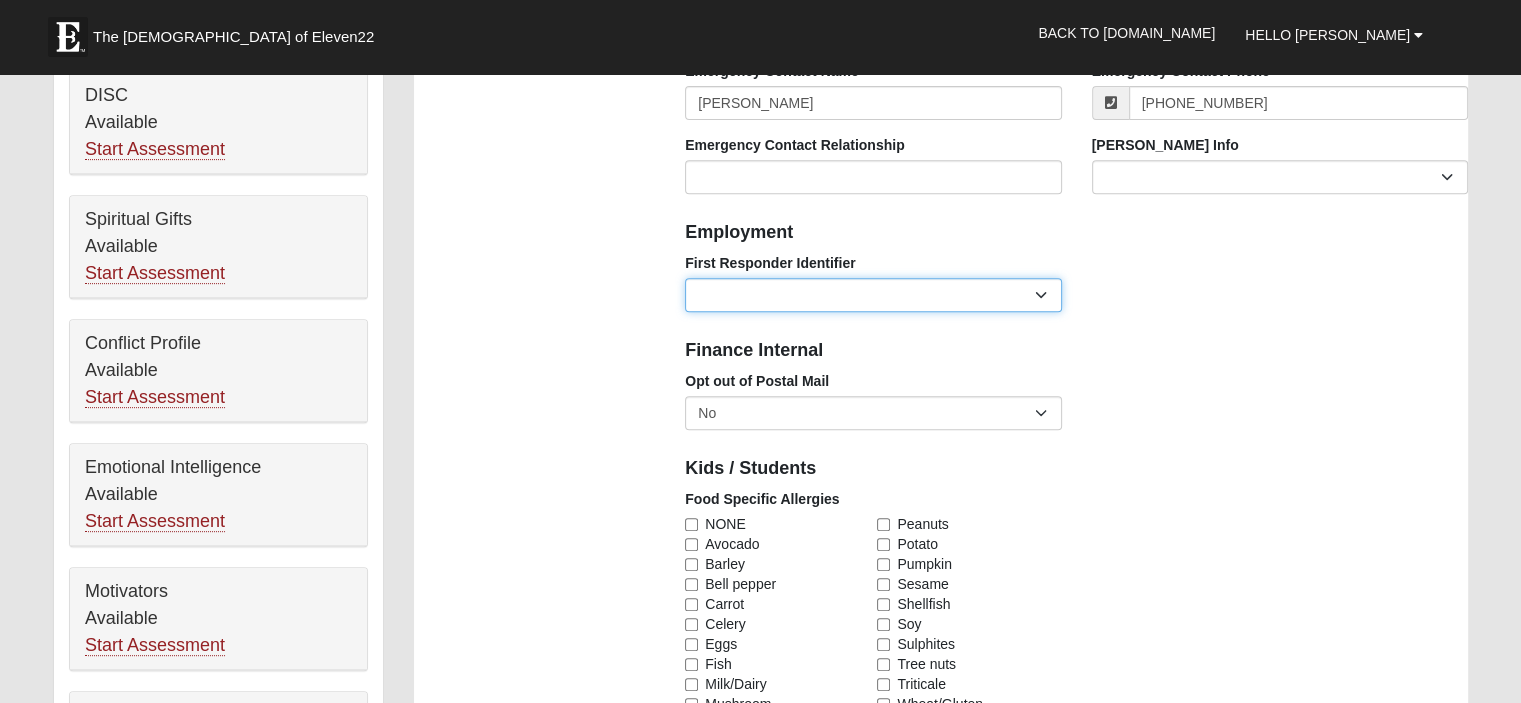 click on "EMT  |  Paramedic  |  Medical
Firefighter  |  Fire Department
Police Officer  |  Sheriff  |  Sheriff's Deputy  |  State Trooper  |  Correctional Officer
Military" at bounding box center (873, 295) 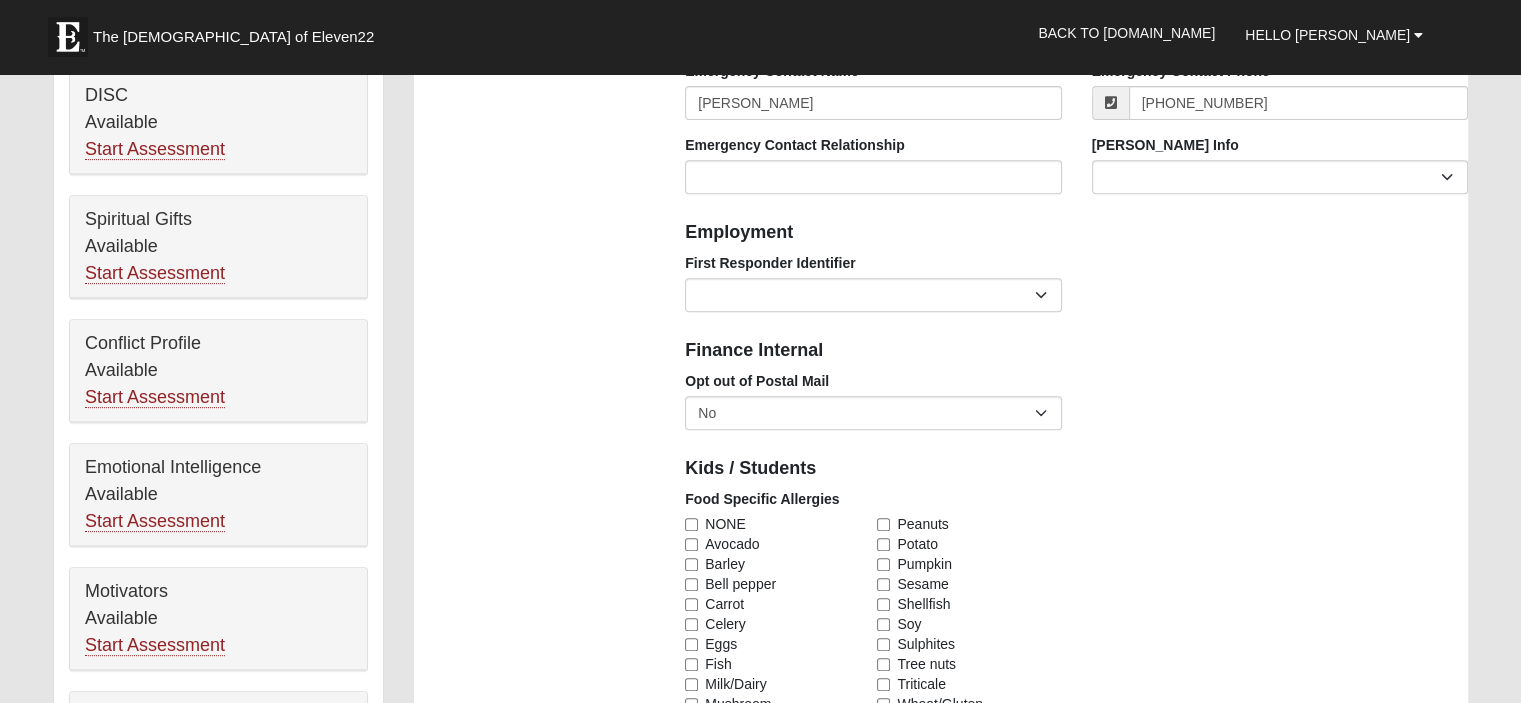click on "Employment" at bounding box center (1076, 231) 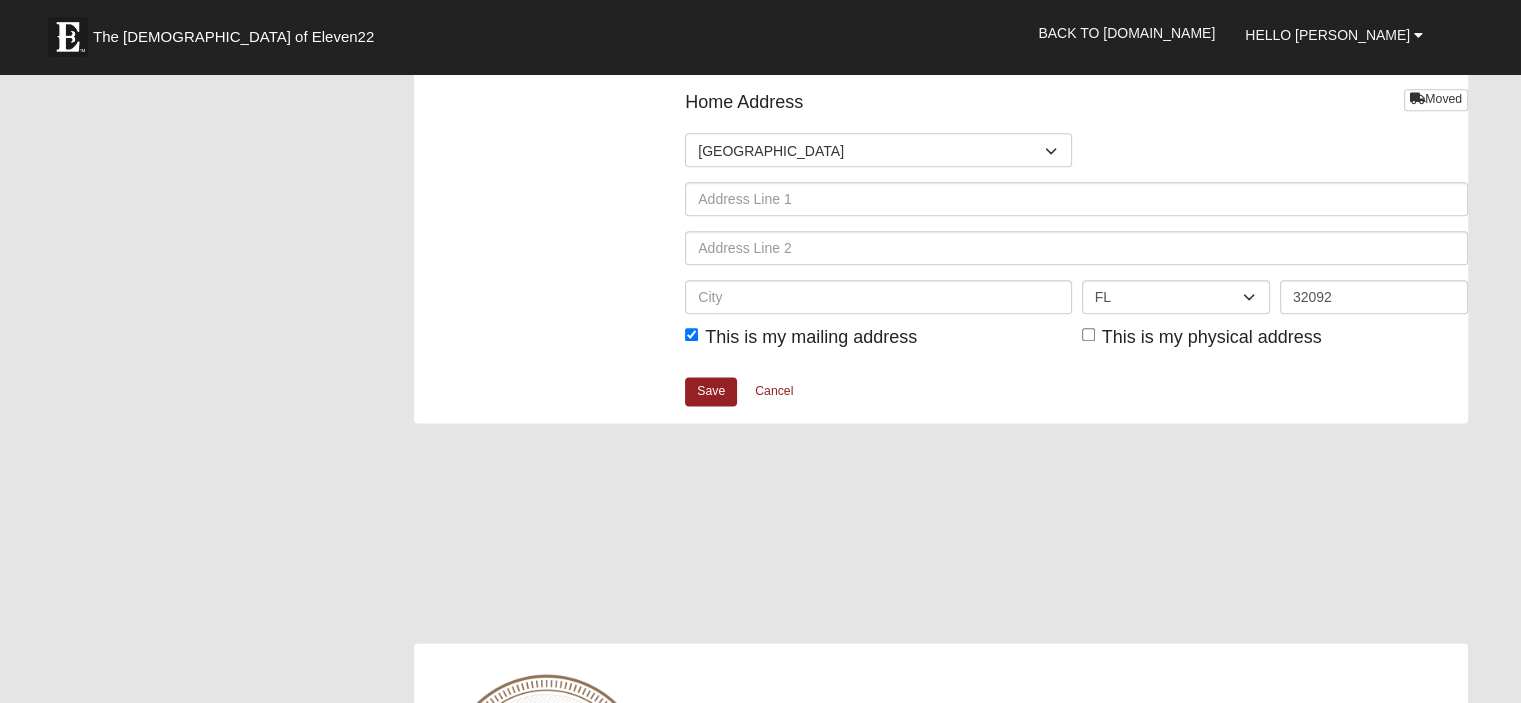 scroll, scrollTop: 2500, scrollLeft: 0, axis: vertical 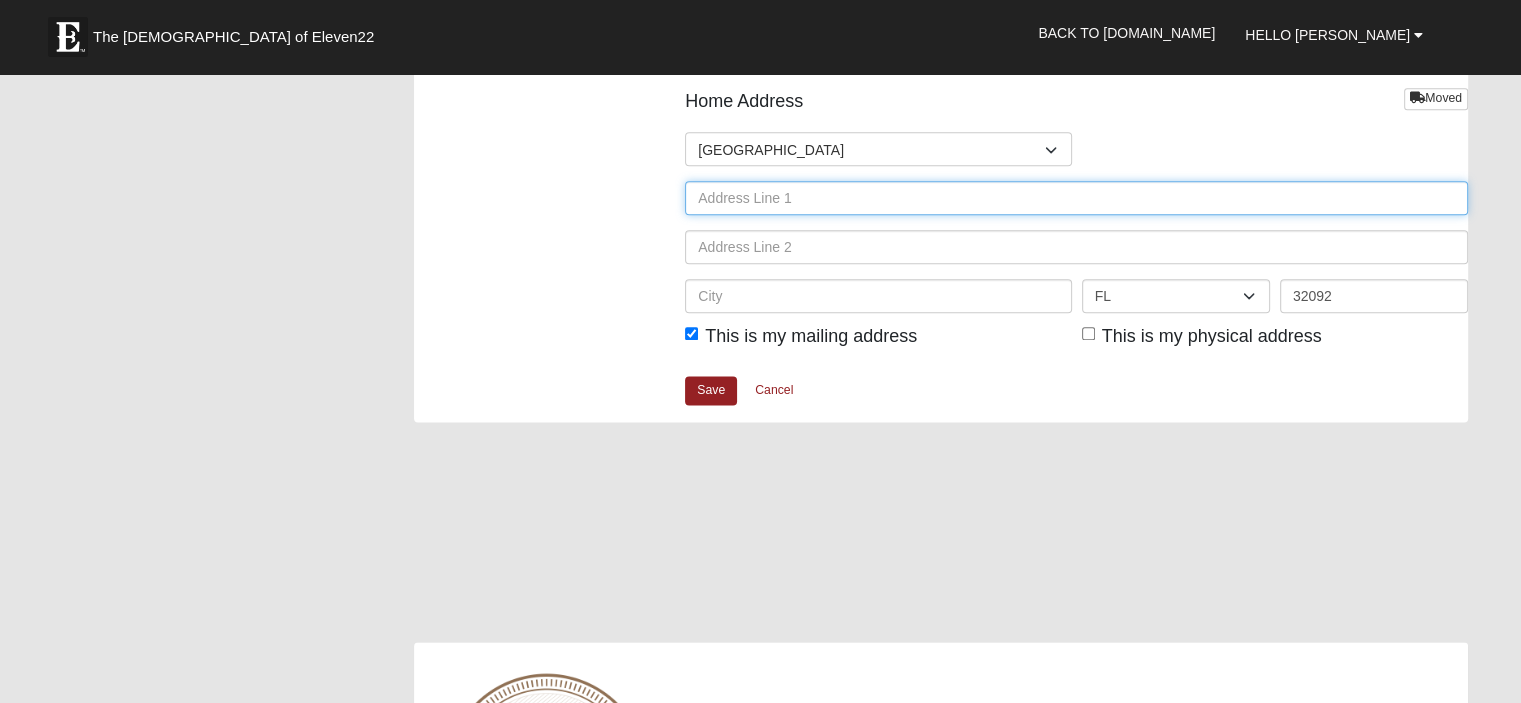 click at bounding box center [1076, 198] 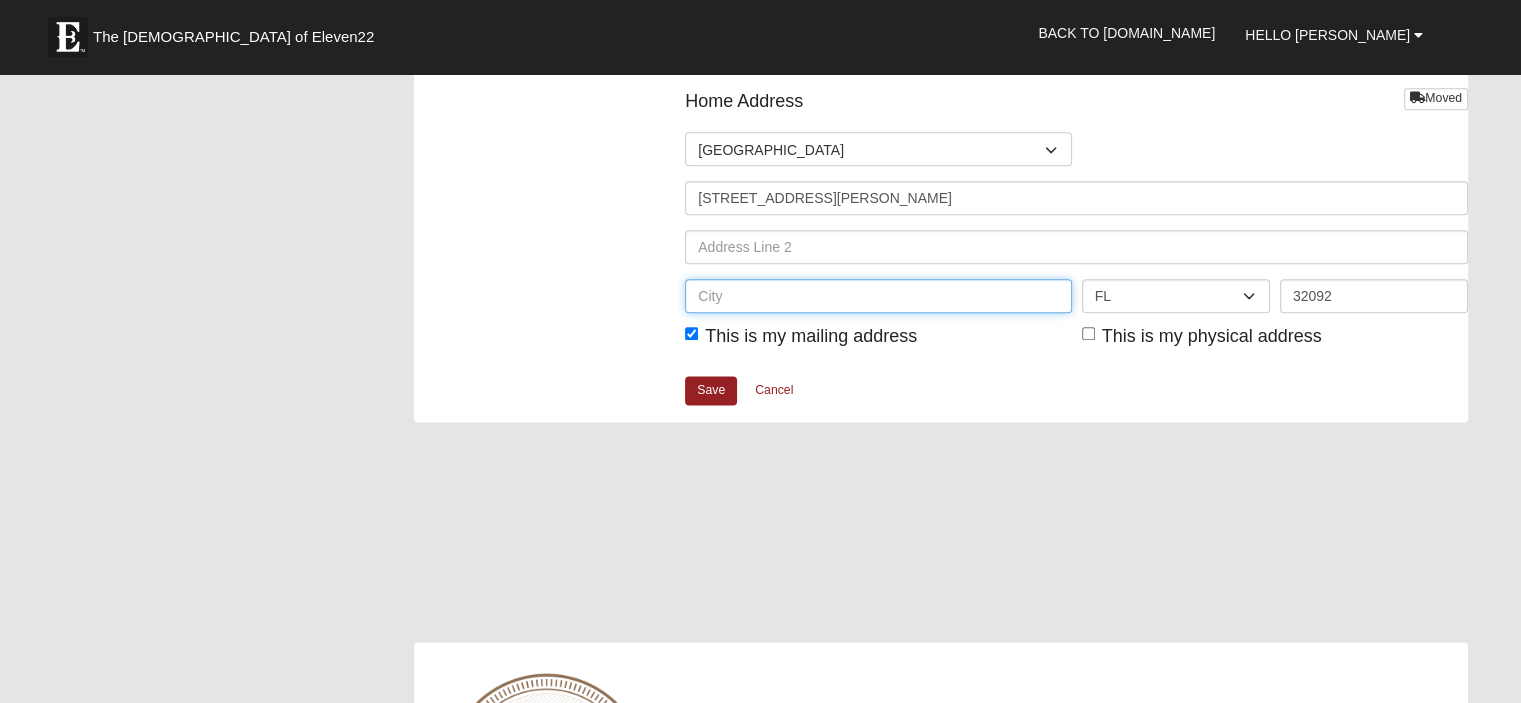 type on "SAINT AUGUSTINE" 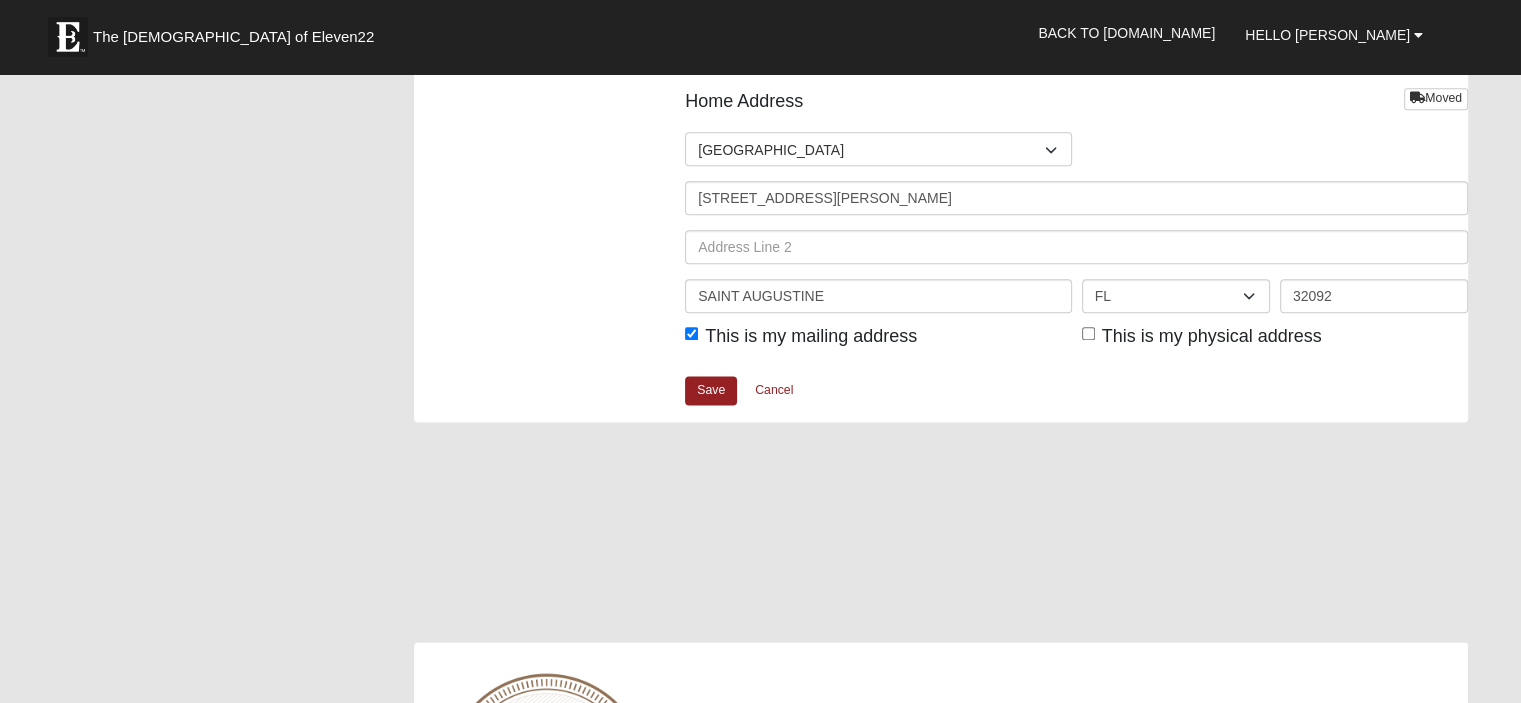 click on "Home Address
Moved
Countries
United States
------------------------
Afghanistan
Aland Islands
Albania
Algeria
American Samoa
Andorra
Angola
Anguilla
Antarctica
Antigua and Barbuda
Argentina
Armenia
Aruba
Australia
Austria
Azerbaijan
Bahamas
Bahrain
Bangladesh
Barbados
Belarus
Belgium
Belize Benin" at bounding box center (1076, 231) 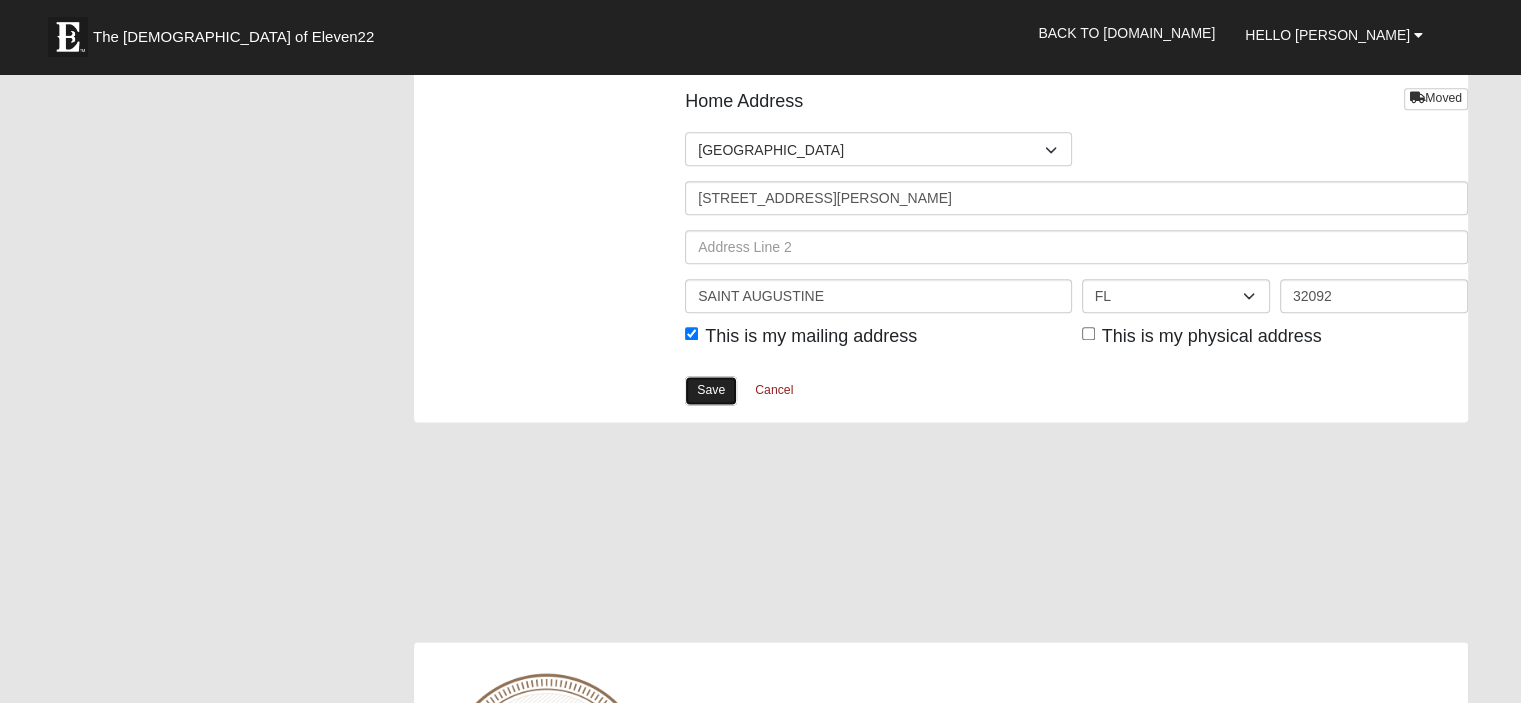 click on "Save" at bounding box center (711, 390) 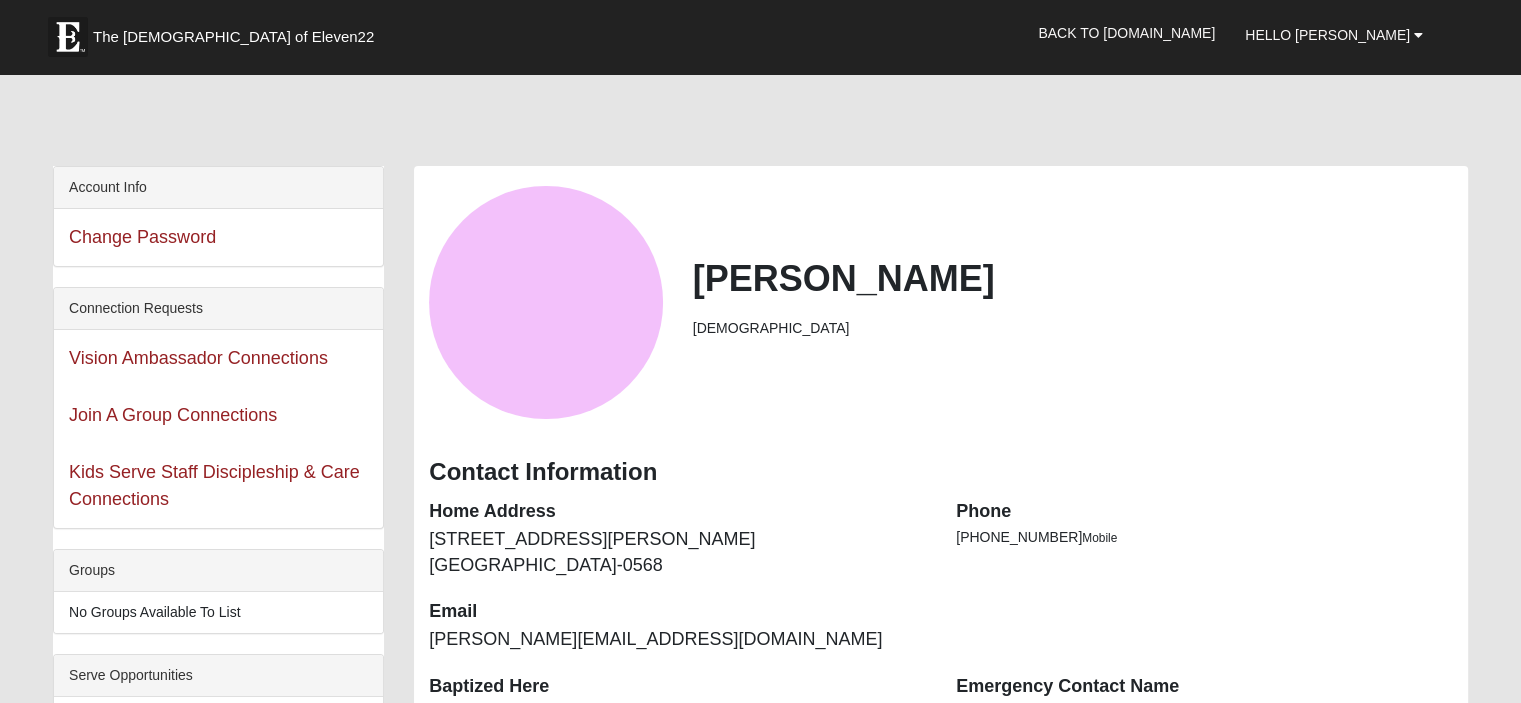 scroll, scrollTop: 500, scrollLeft: 0, axis: vertical 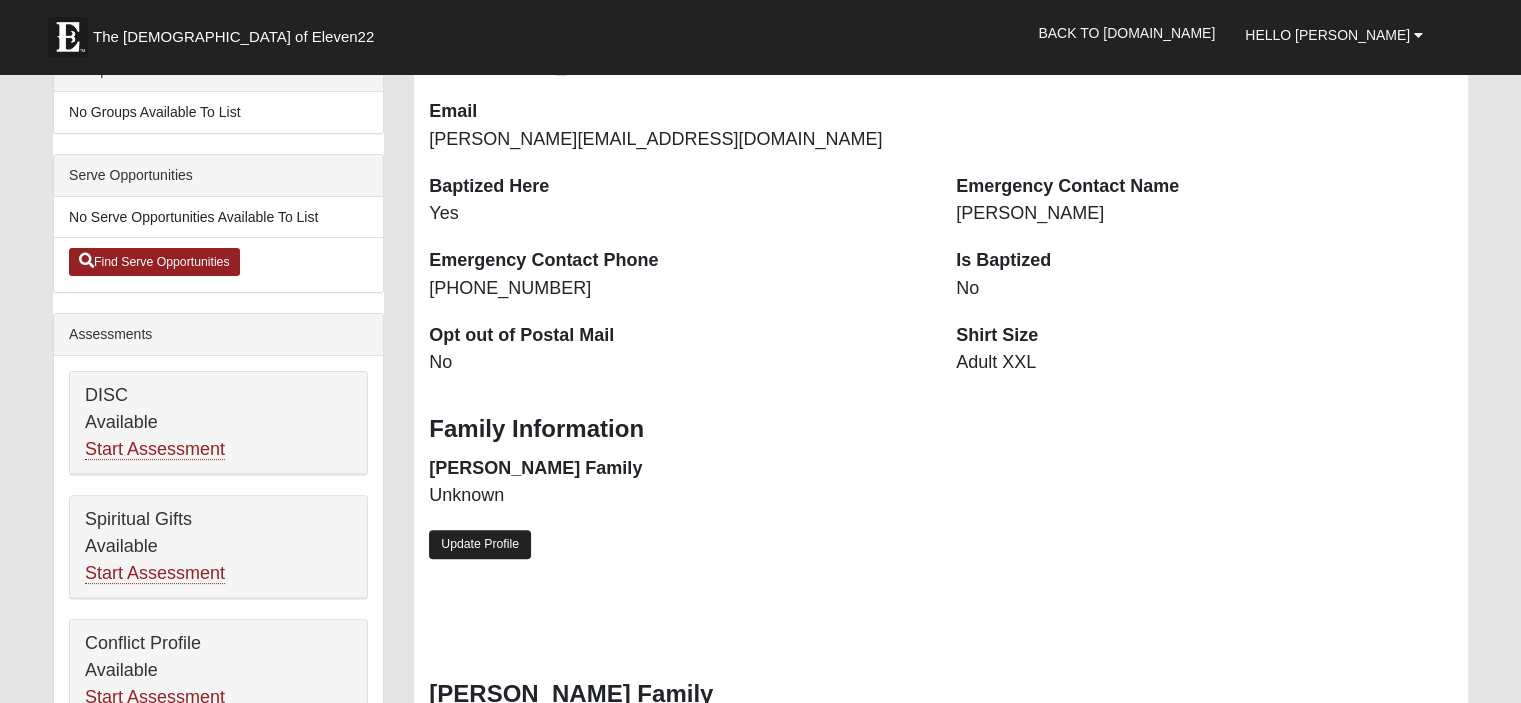click on "Update Profile" at bounding box center [480, 544] 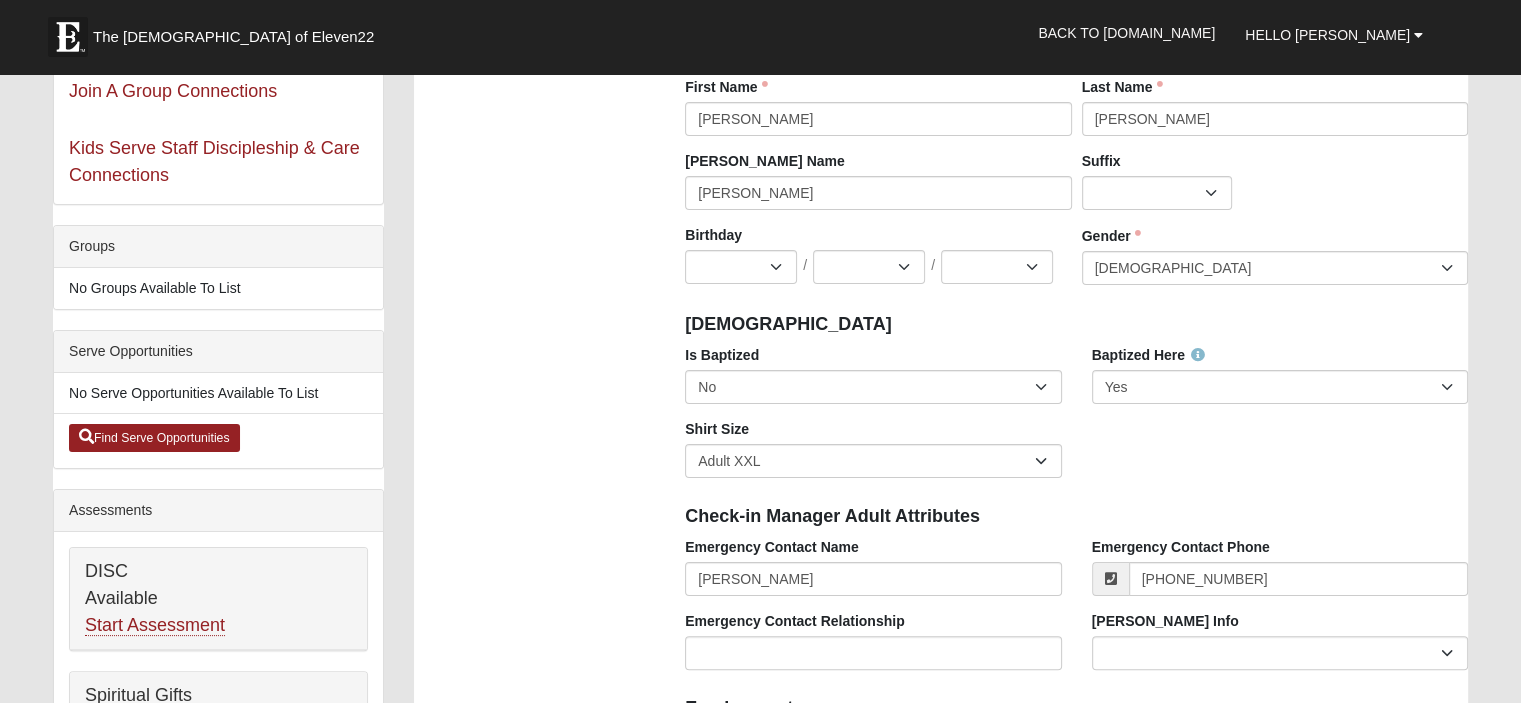 scroll, scrollTop: 300, scrollLeft: 0, axis: vertical 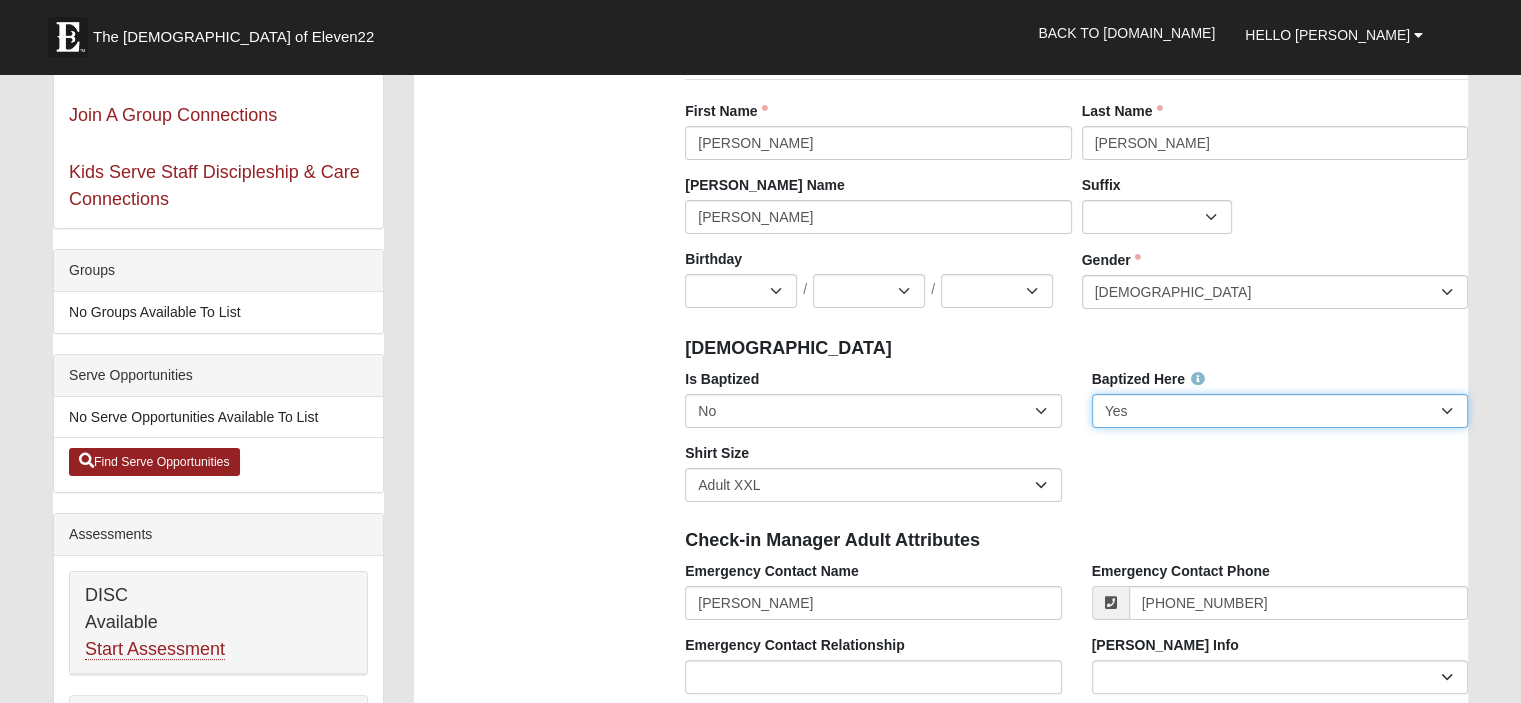 click on "No
Yes" at bounding box center [1280, 411] 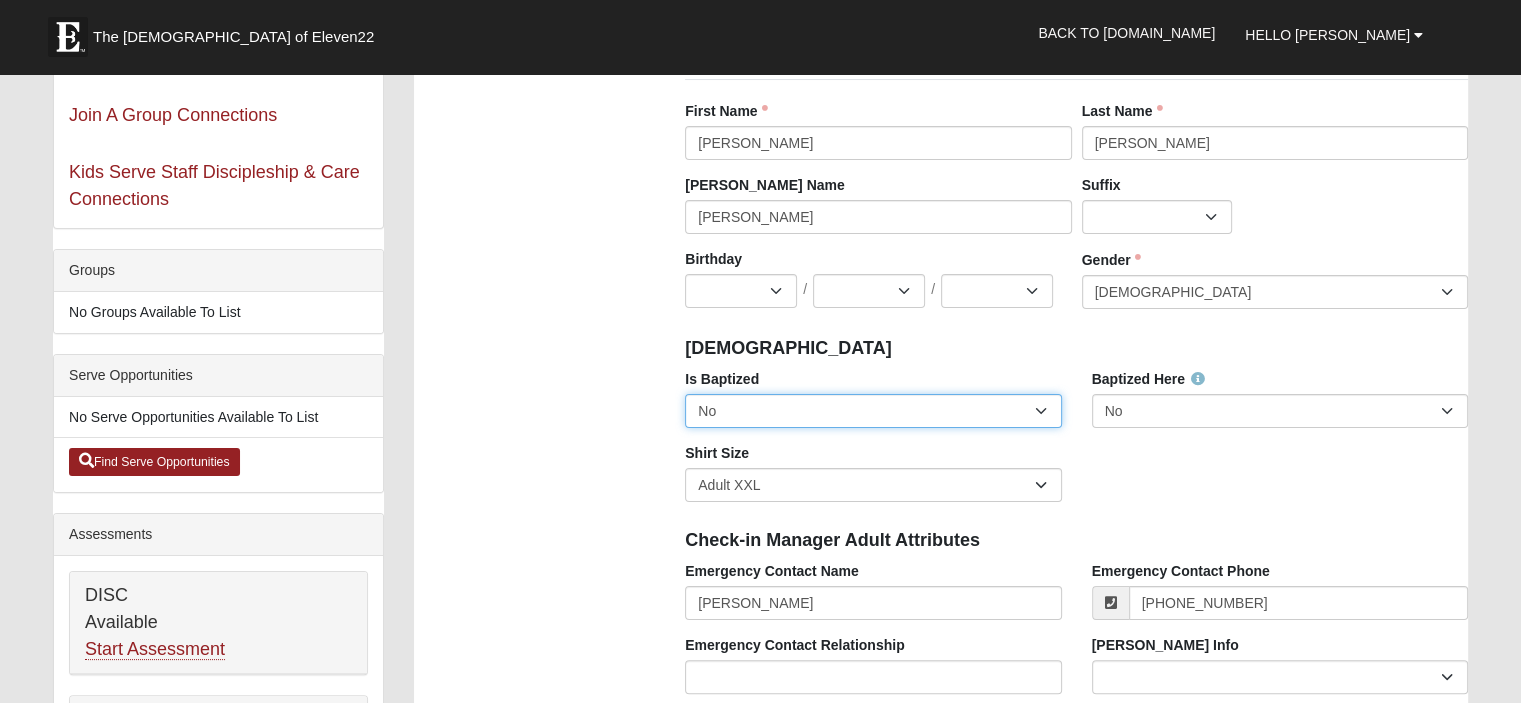 click on "No
Yes" at bounding box center (873, 411) 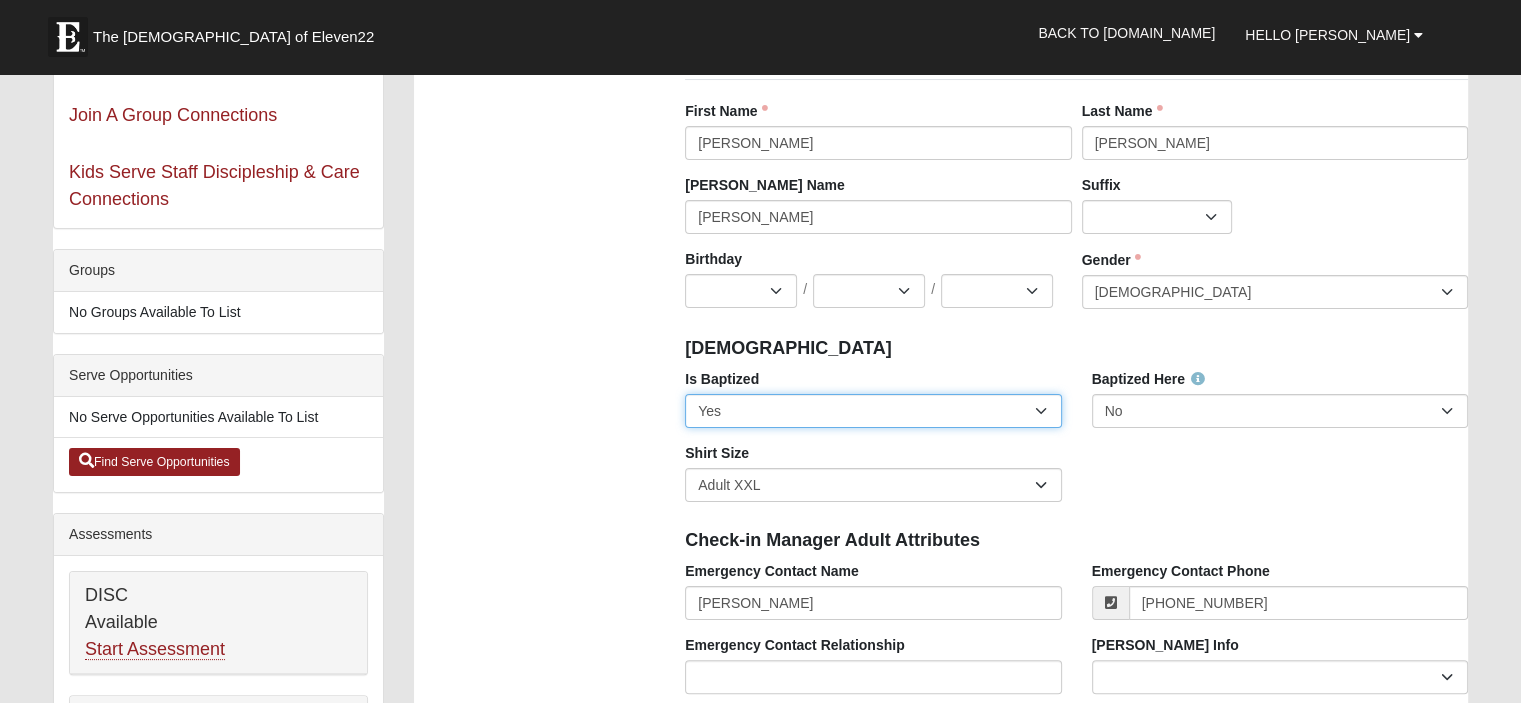 click on "No
Yes" at bounding box center (873, 411) 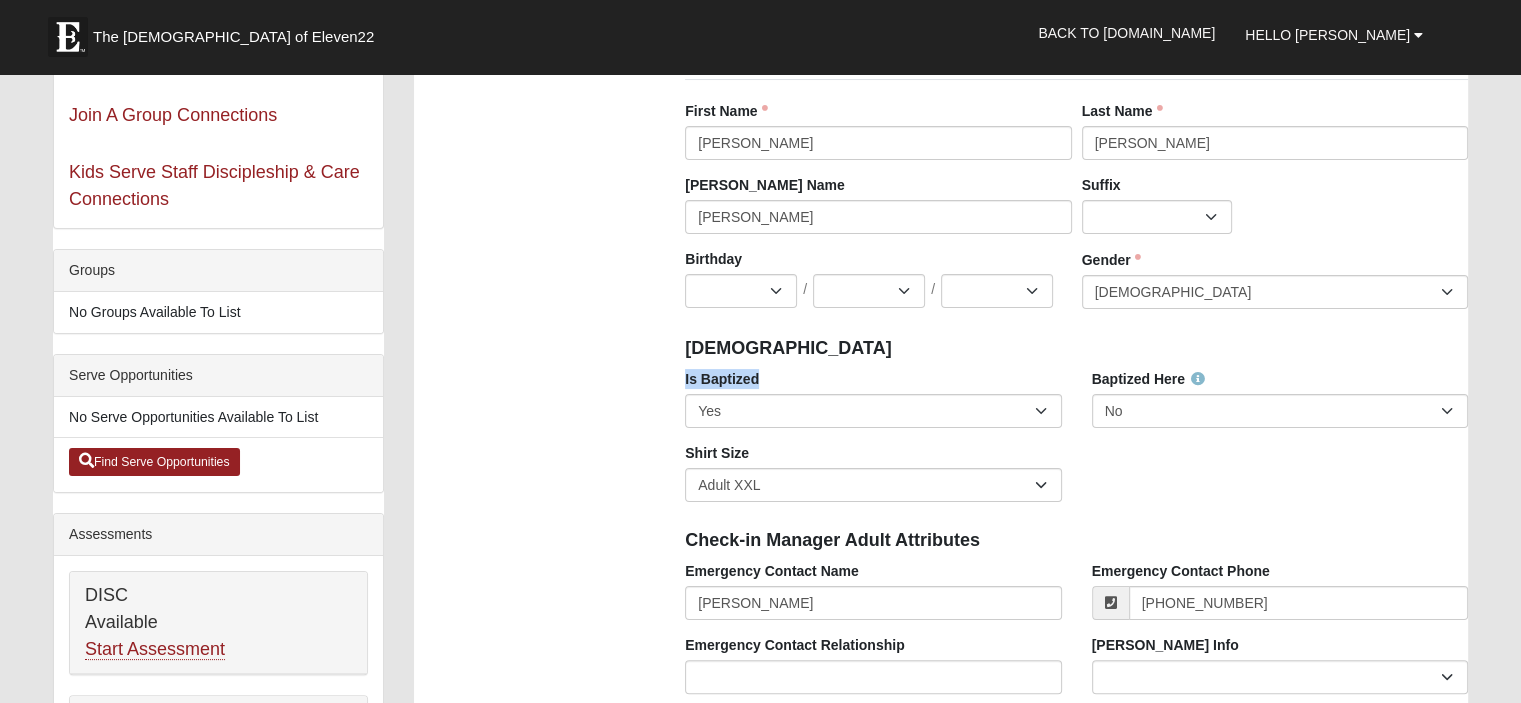 click on "Photo
Family Information
Campus
Arlington
Baymeadows
Eleven22 Online
Fleming Island
Jesup
Mandarin
North Jax
Orange Park
Outpost
Palatka (Coming Soon)
Ponte Vedra
San Pablo
St. Johns
St. Augustine (Coming Soon)
Wildlight
NONE
Personal Information
First Name" at bounding box center (941, 1244) 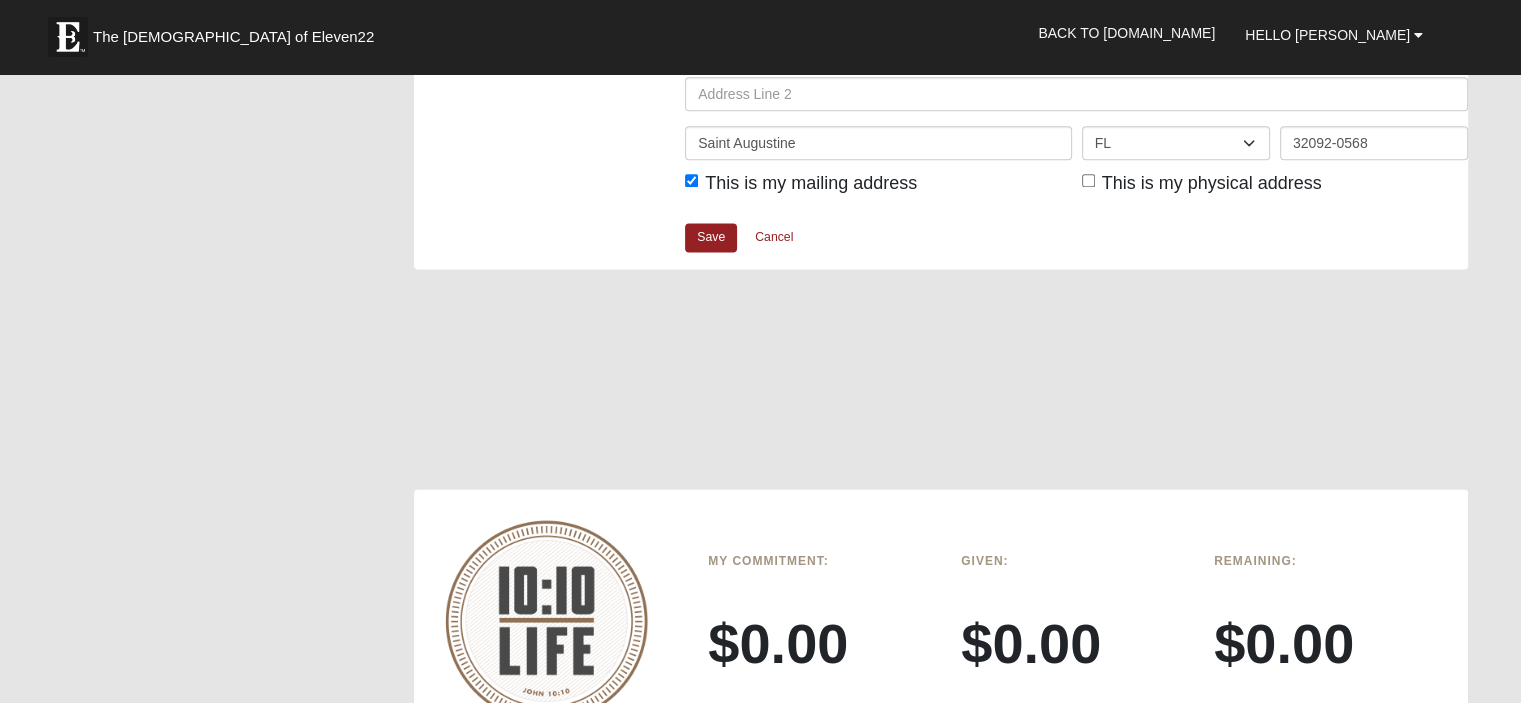 scroll, scrollTop: 2700, scrollLeft: 0, axis: vertical 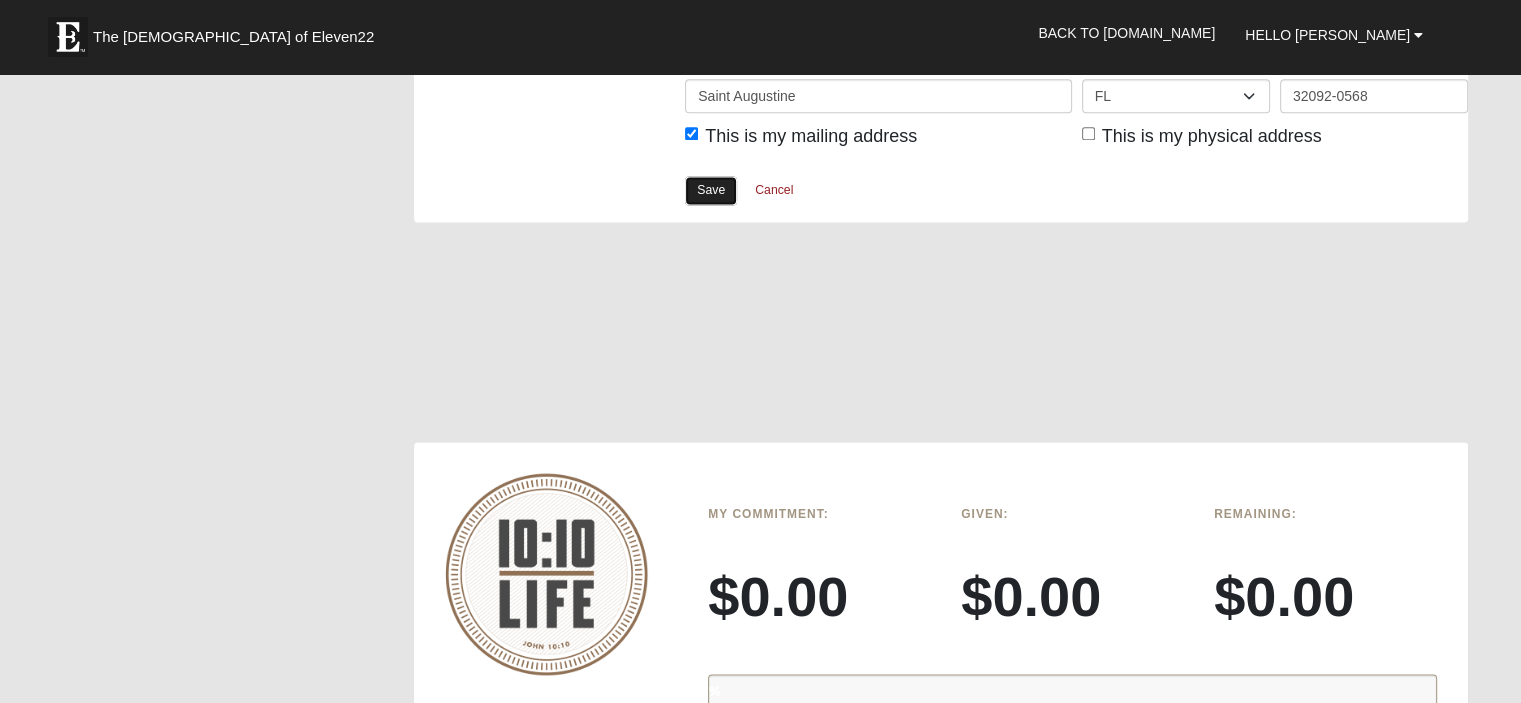 click on "Save" at bounding box center [711, 190] 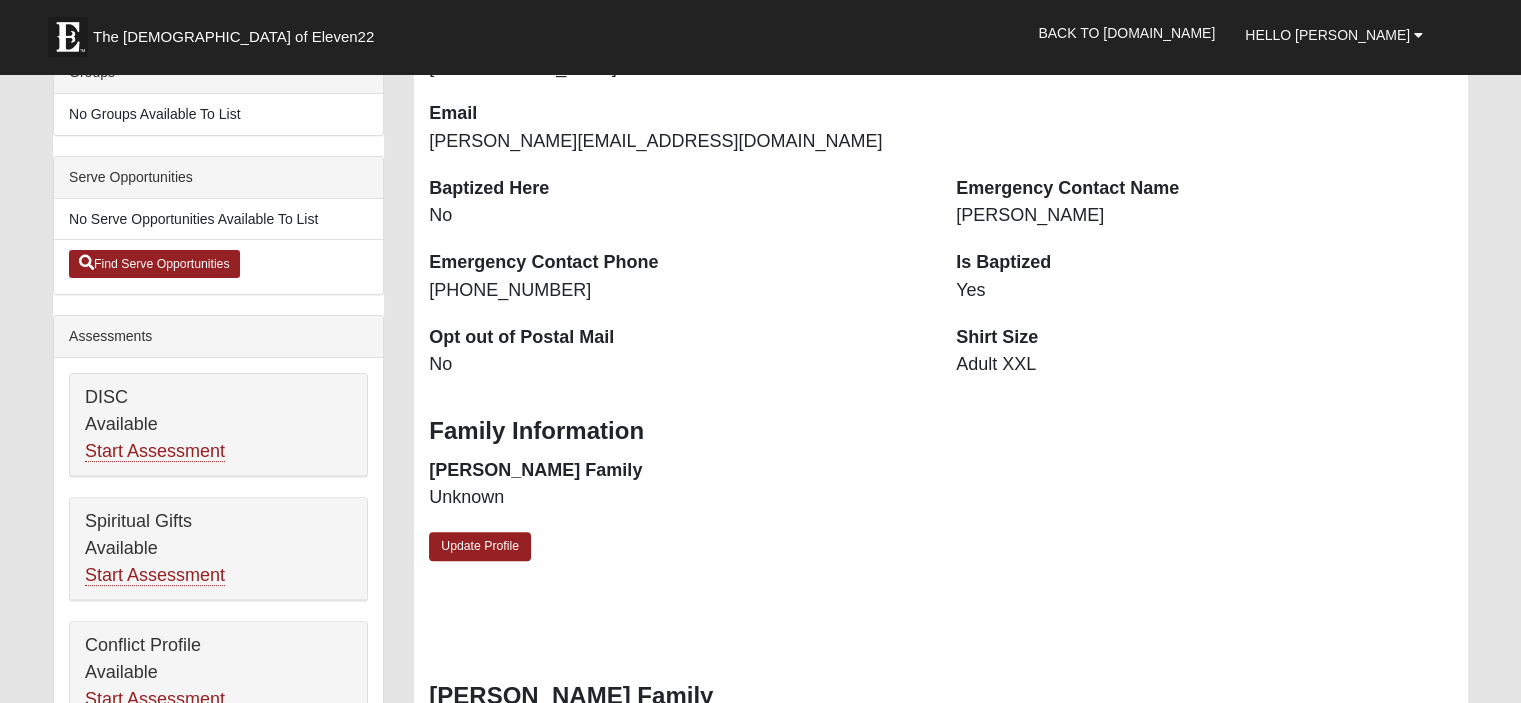 scroll, scrollTop: 500, scrollLeft: 0, axis: vertical 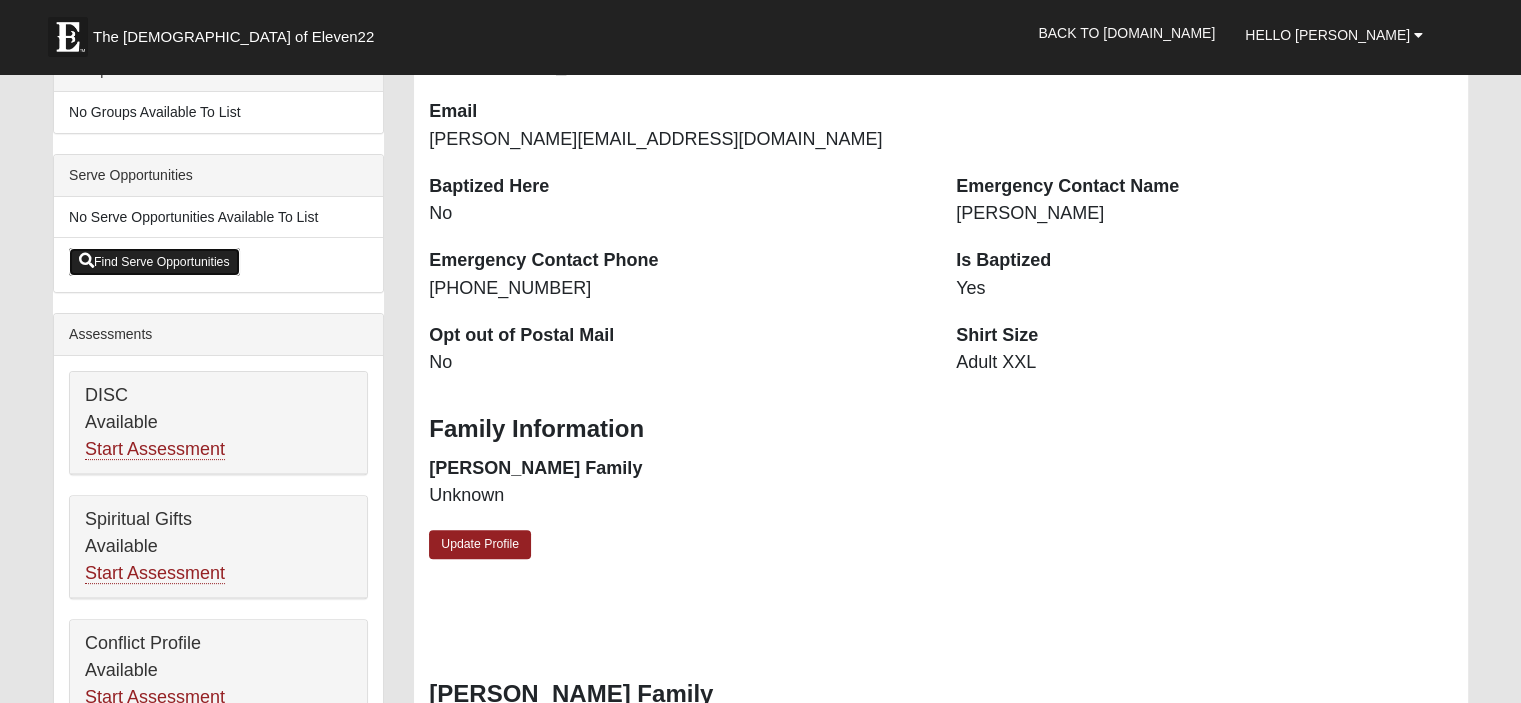 click on "Find Serve Opportunities" at bounding box center (154, 262) 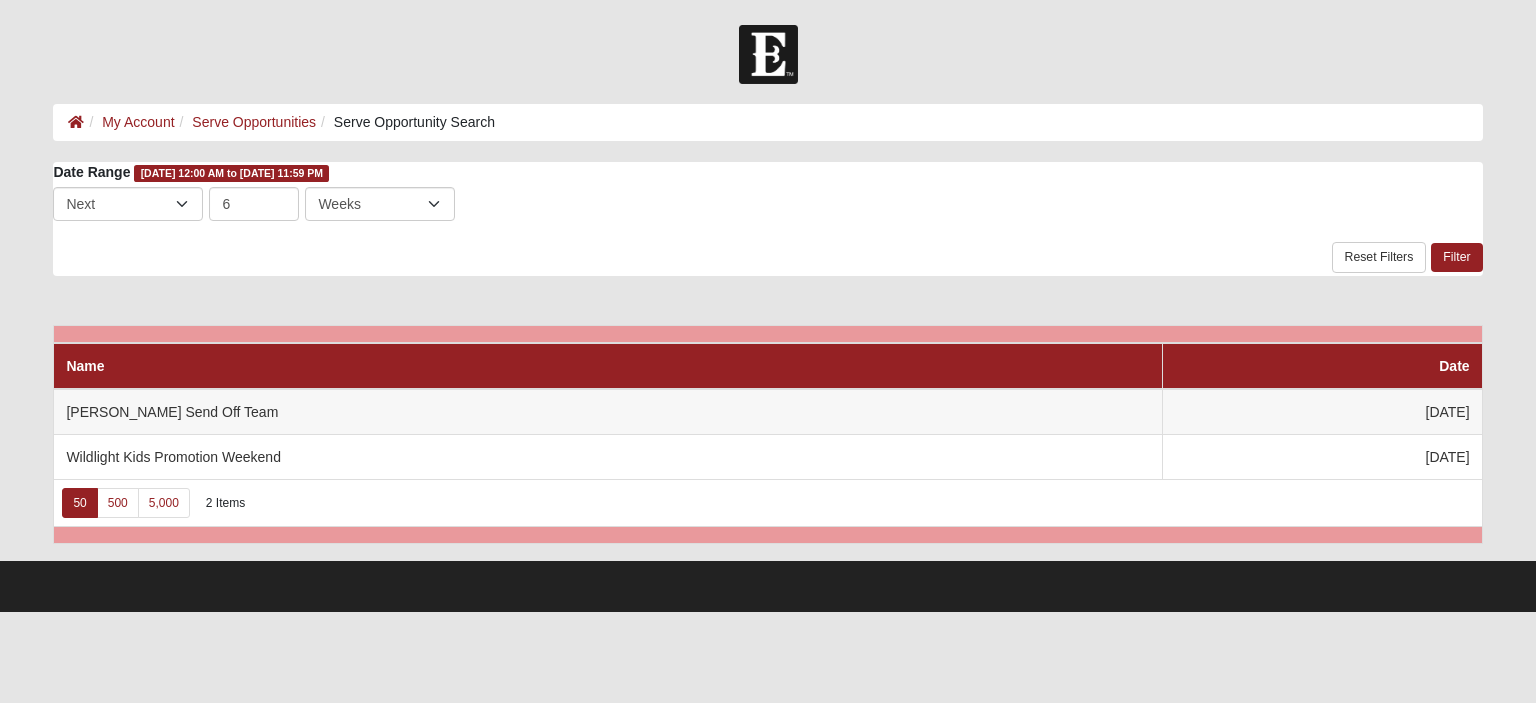 scroll, scrollTop: 0, scrollLeft: 0, axis: both 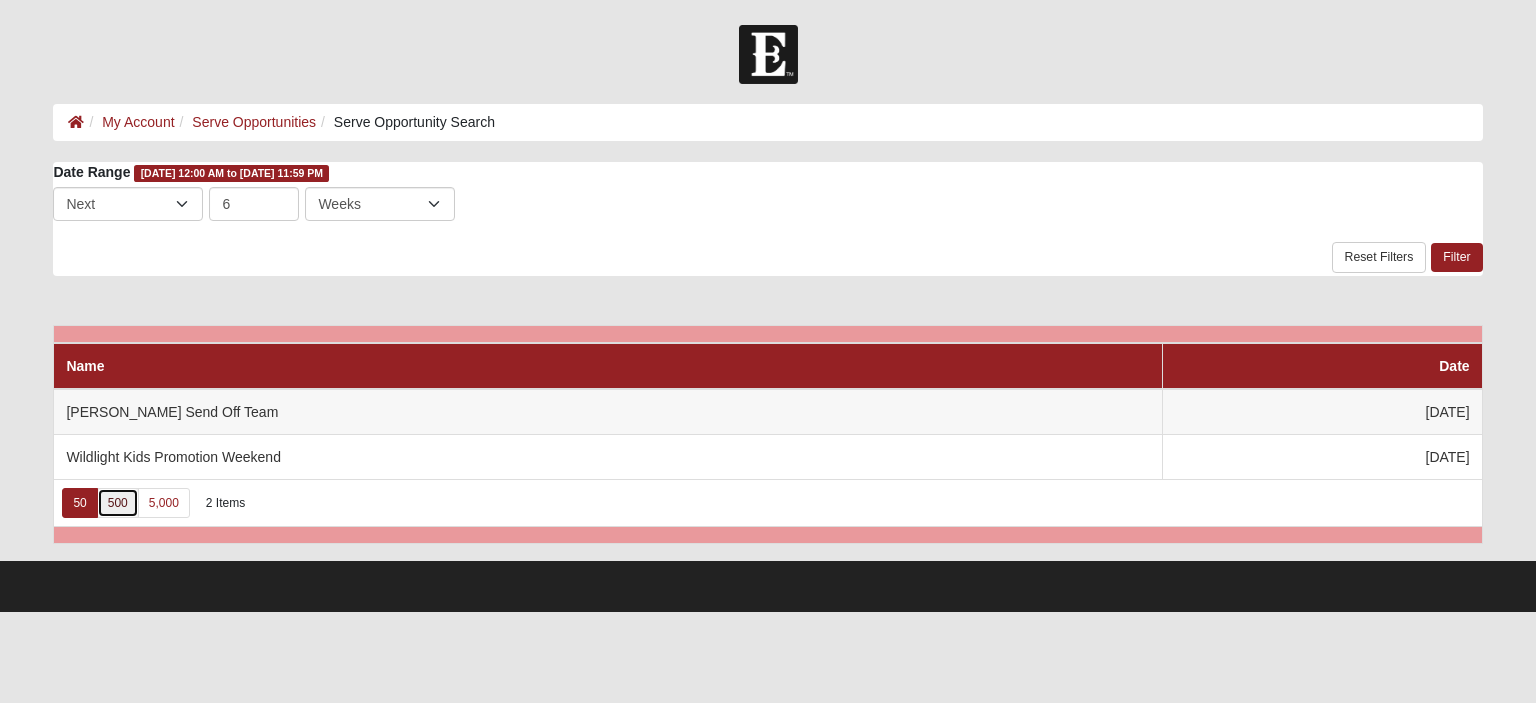 click on "500" at bounding box center [118, 503] 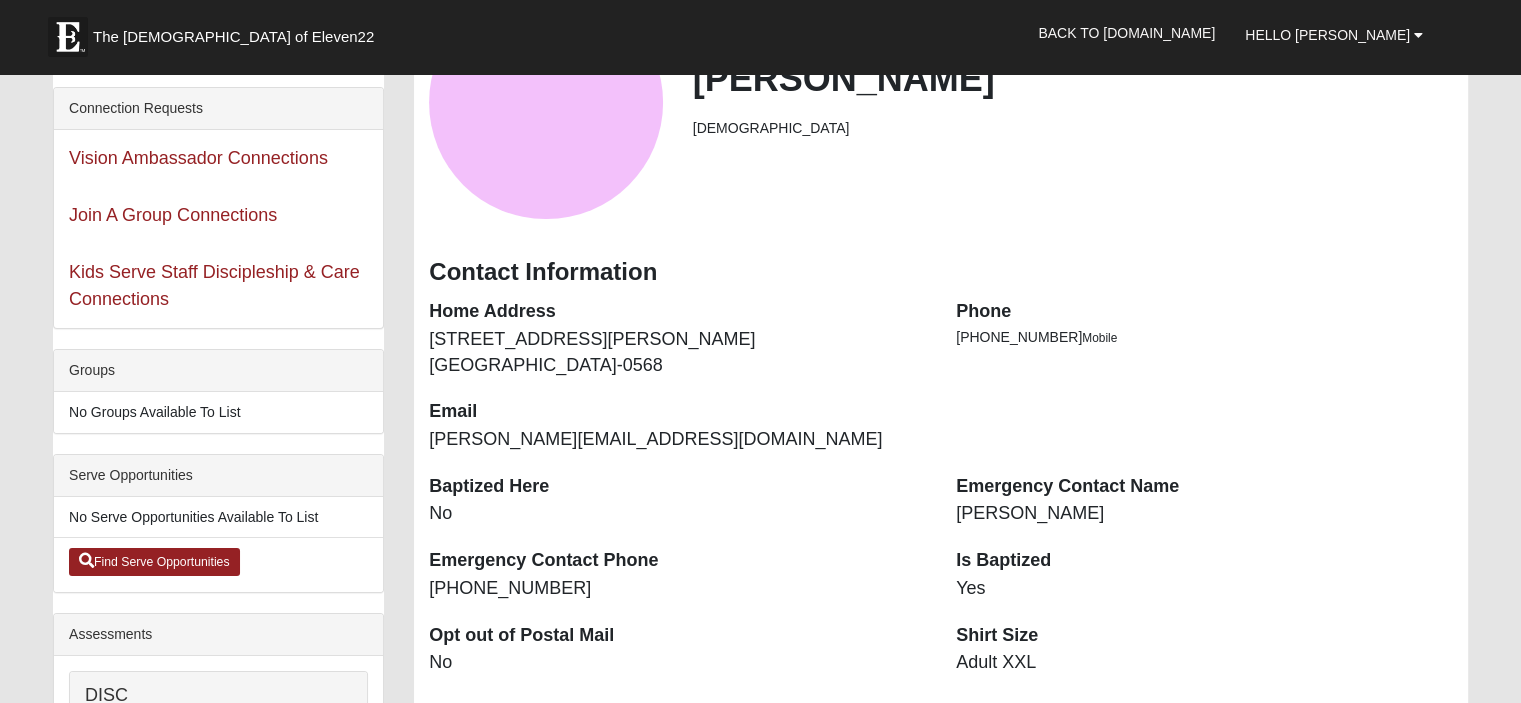 scroll, scrollTop: 0, scrollLeft: 0, axis: both 